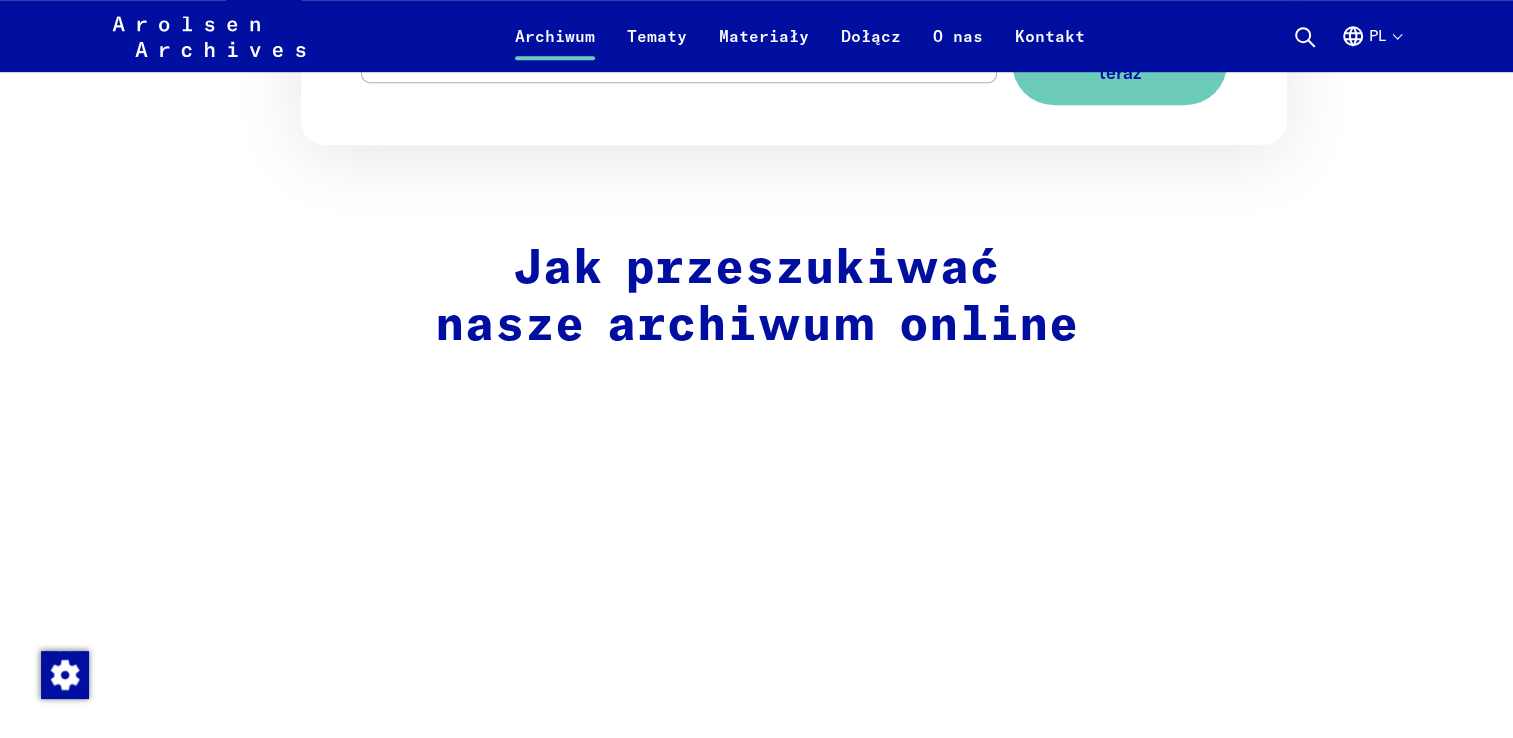 scroll, scrollTop: 1100, scrollLeft: 0, axis: vertical 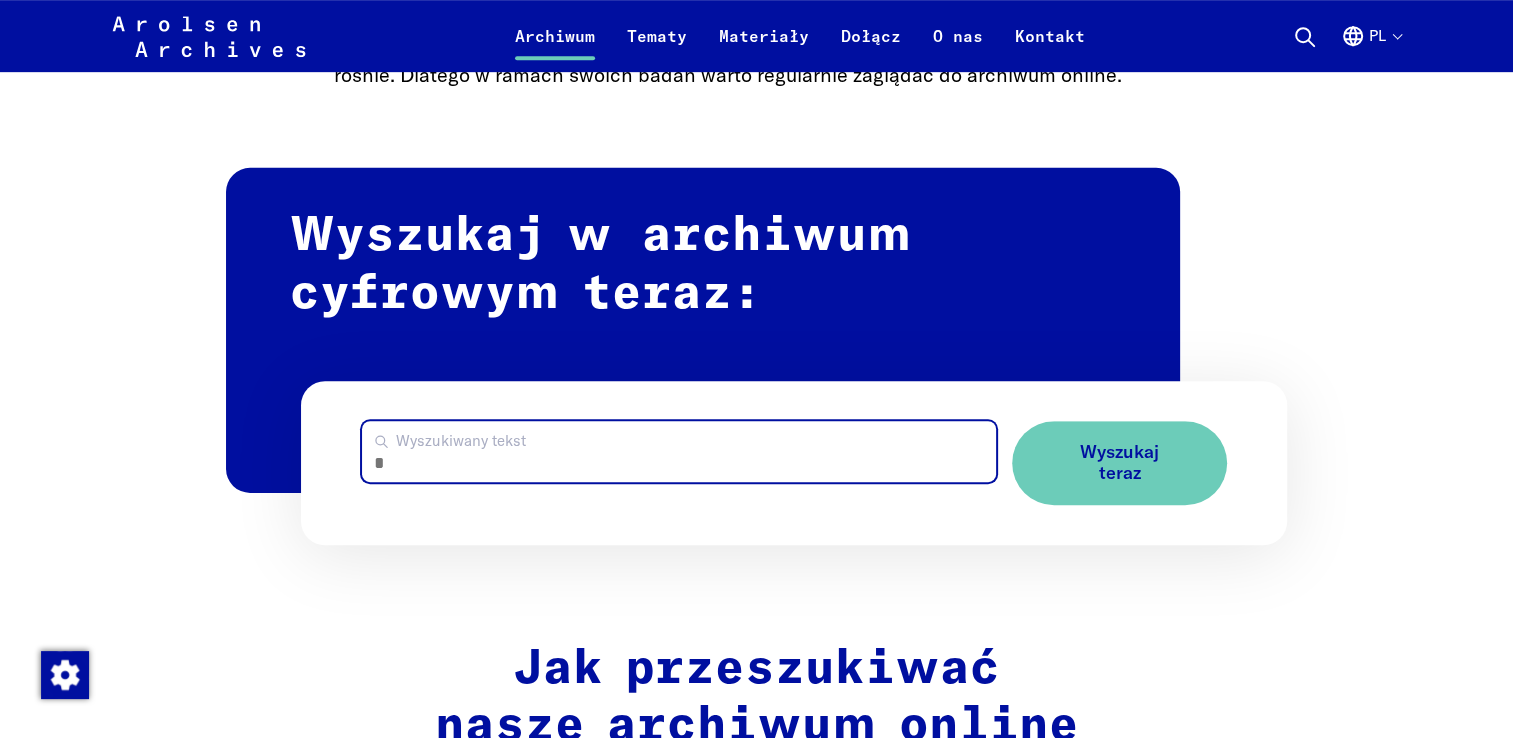 click on "Wyszukiwany tekst" at bounding box center (679, 451) 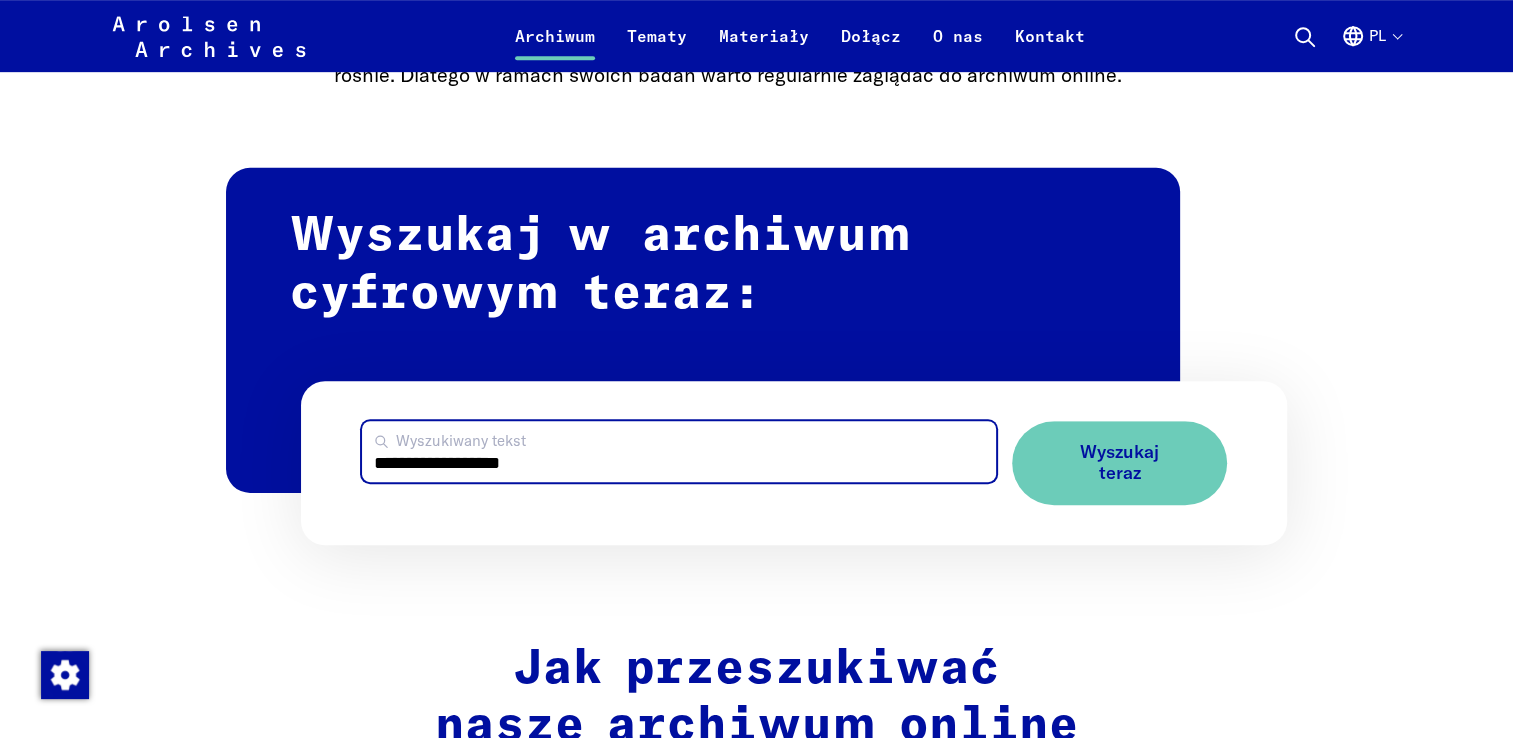 type on "**********" 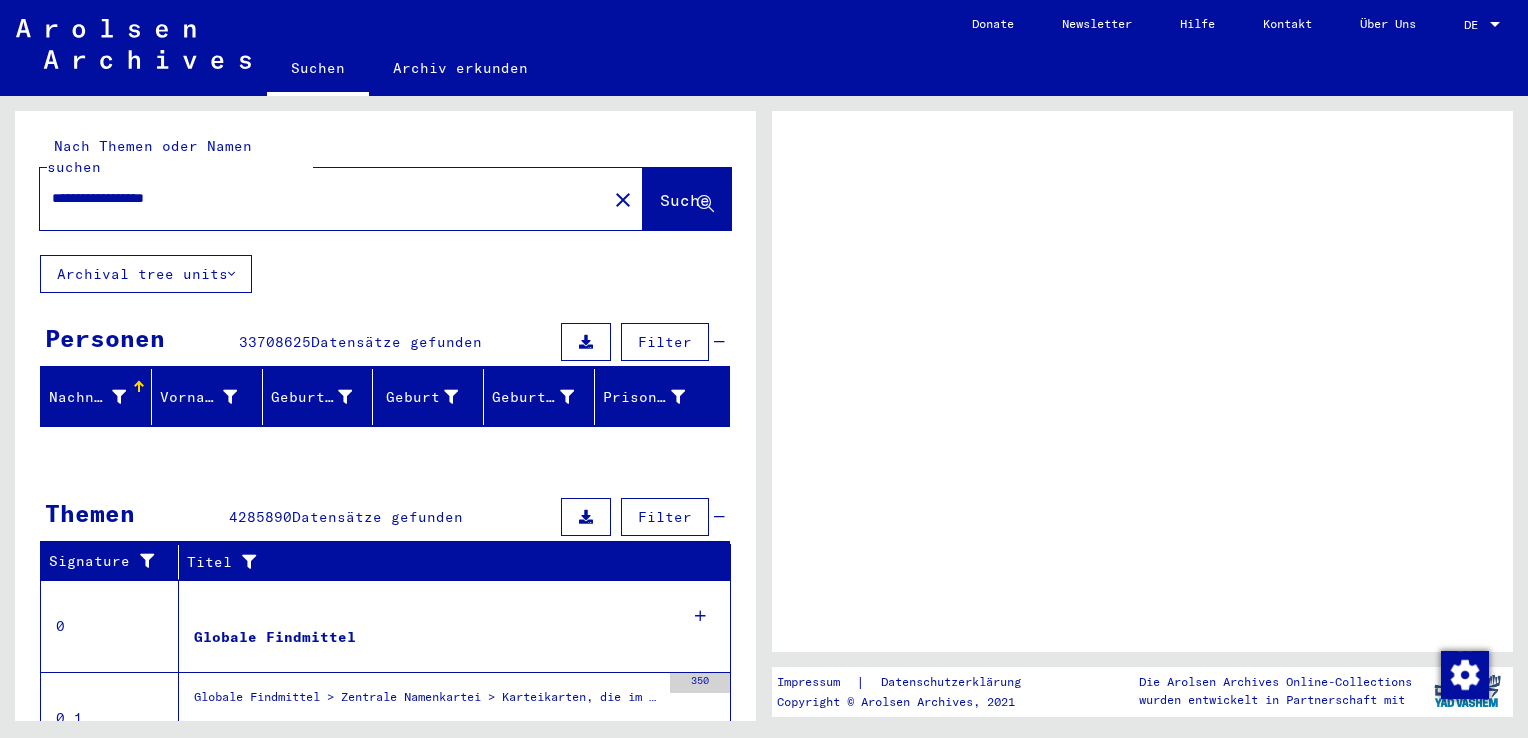scroll, scrollTop: 0, scrollLeft: 0, axis: both 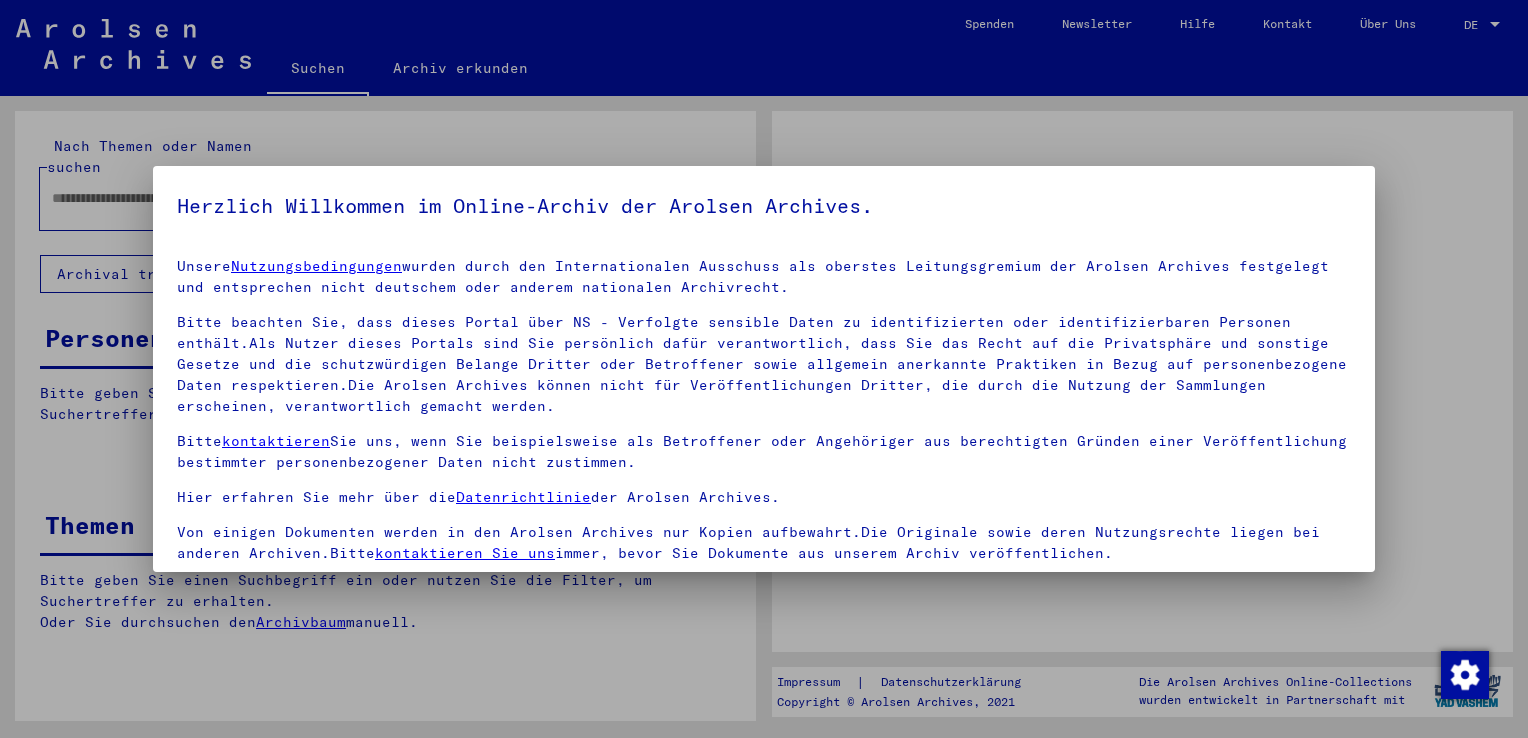 type on "**********" 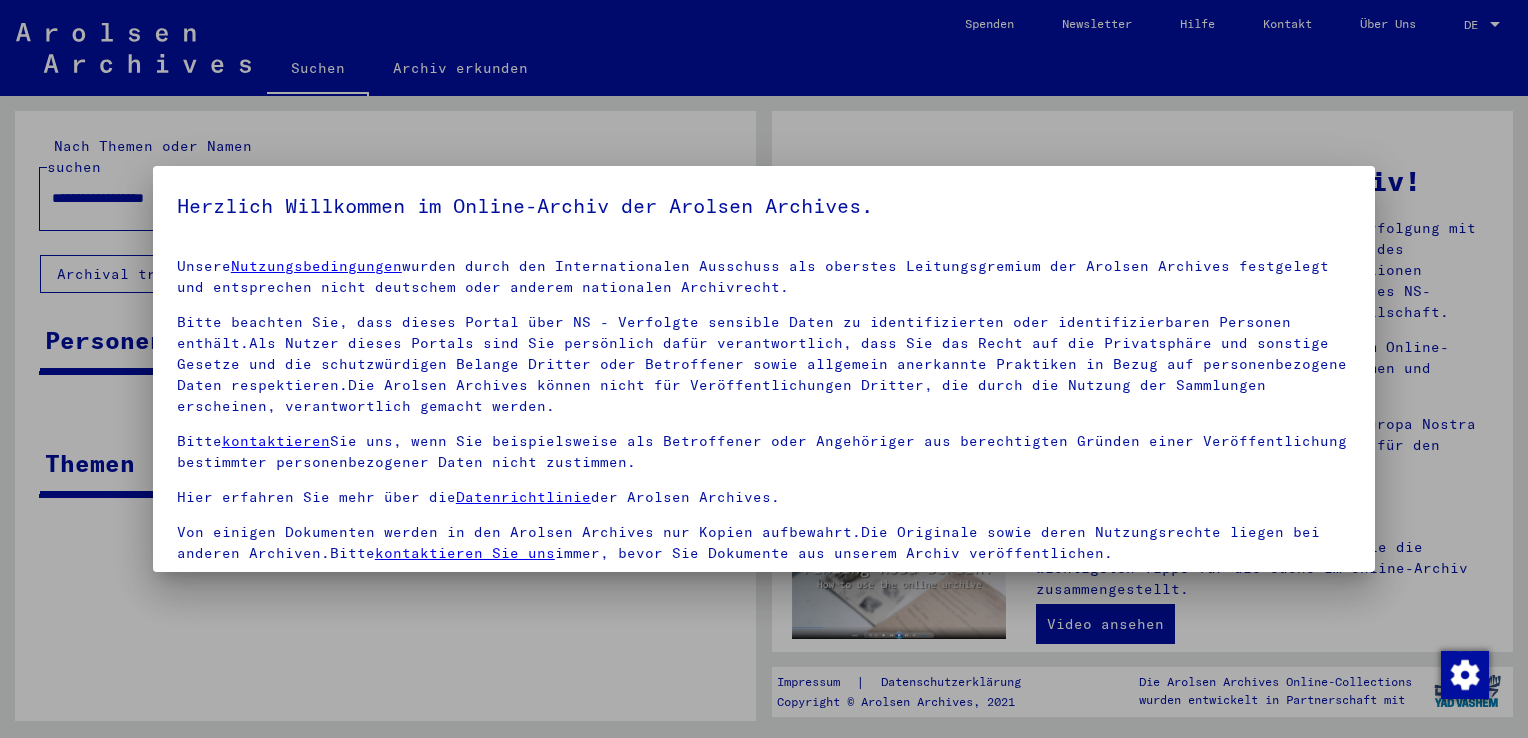 scroll, scrollTop: 173, scrollLeft: 0, axis: vertical 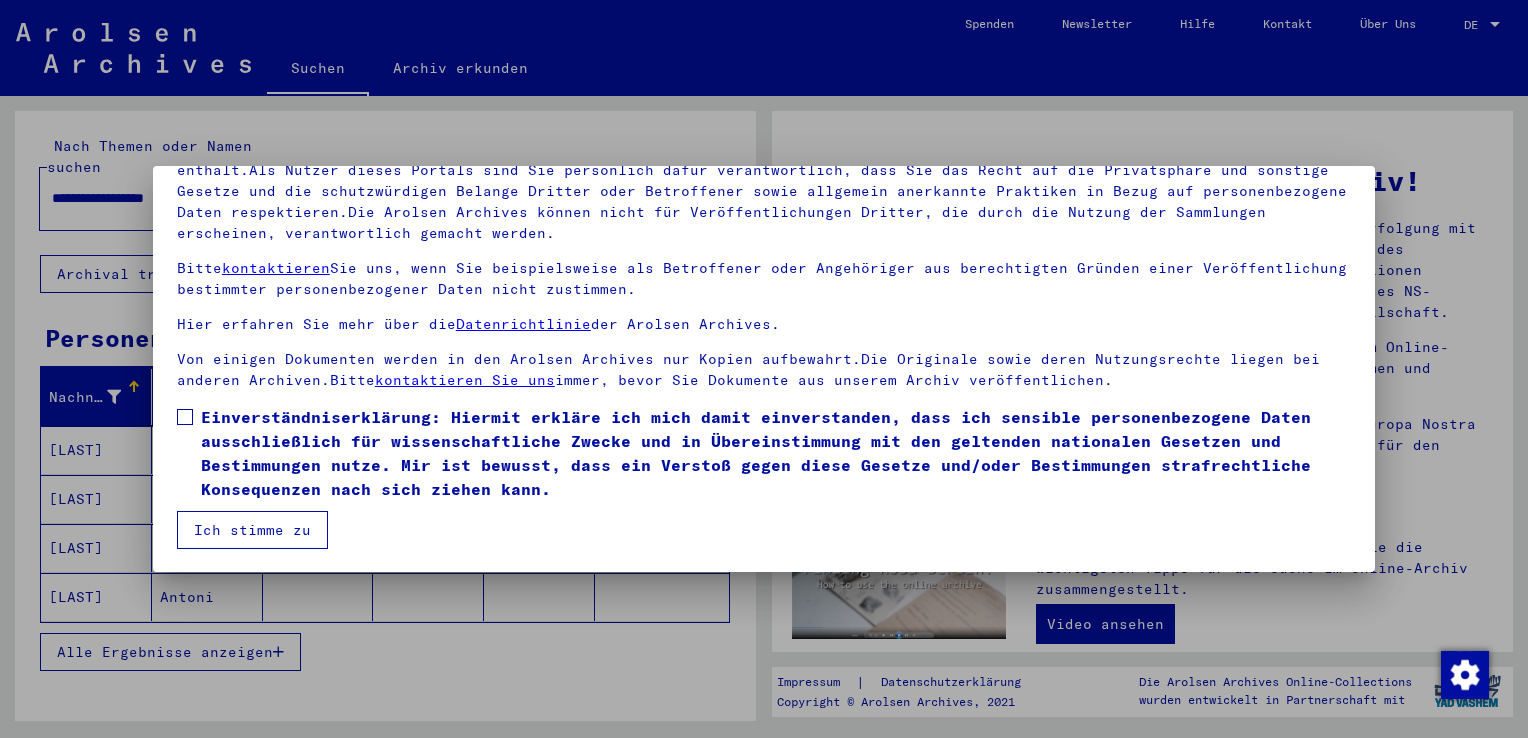 drag, startPoint x: 183, startPoint y: 415, endPoint x: 188, endPoint y: 426, distance: 12.083046 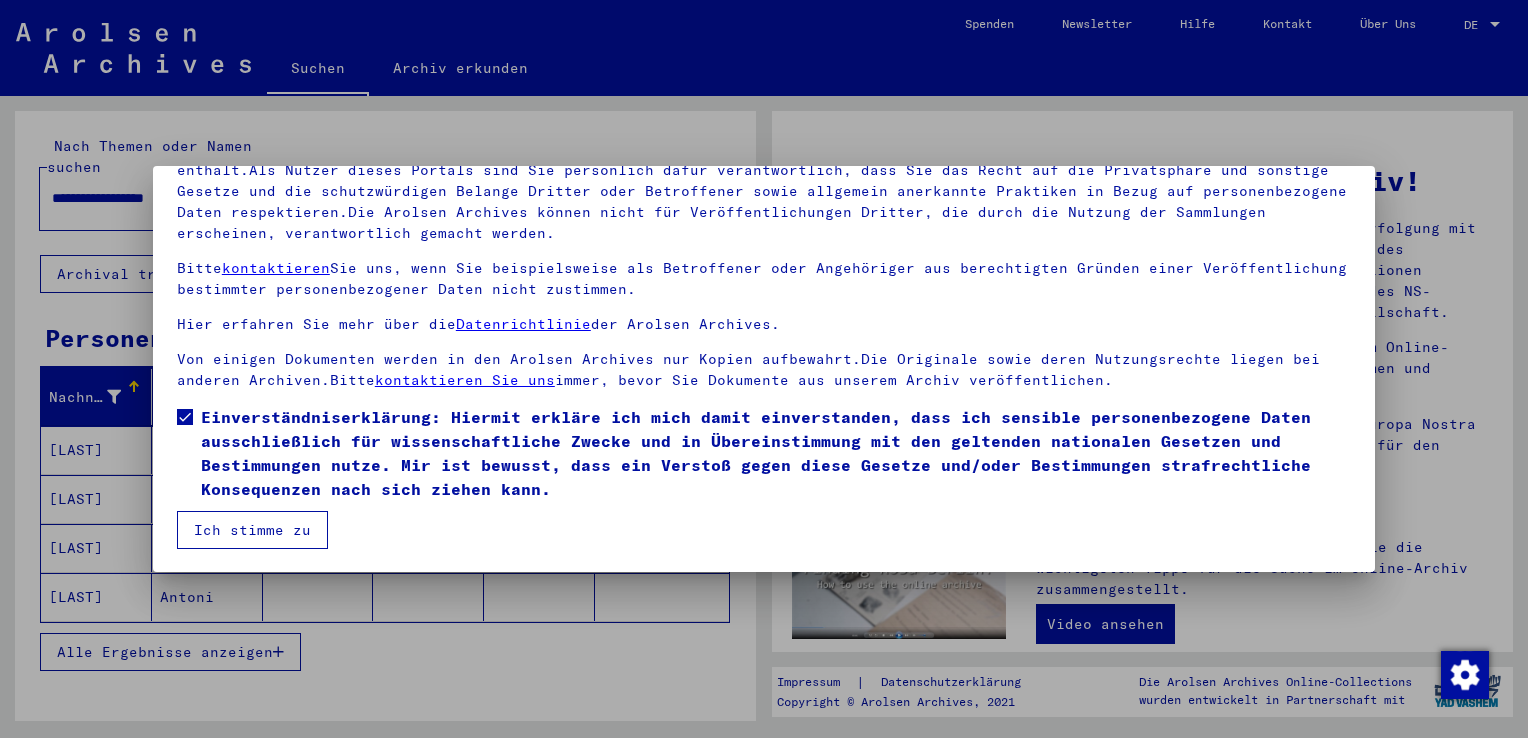 click on "Ich stimme zu" at bounding box center [252, 530] 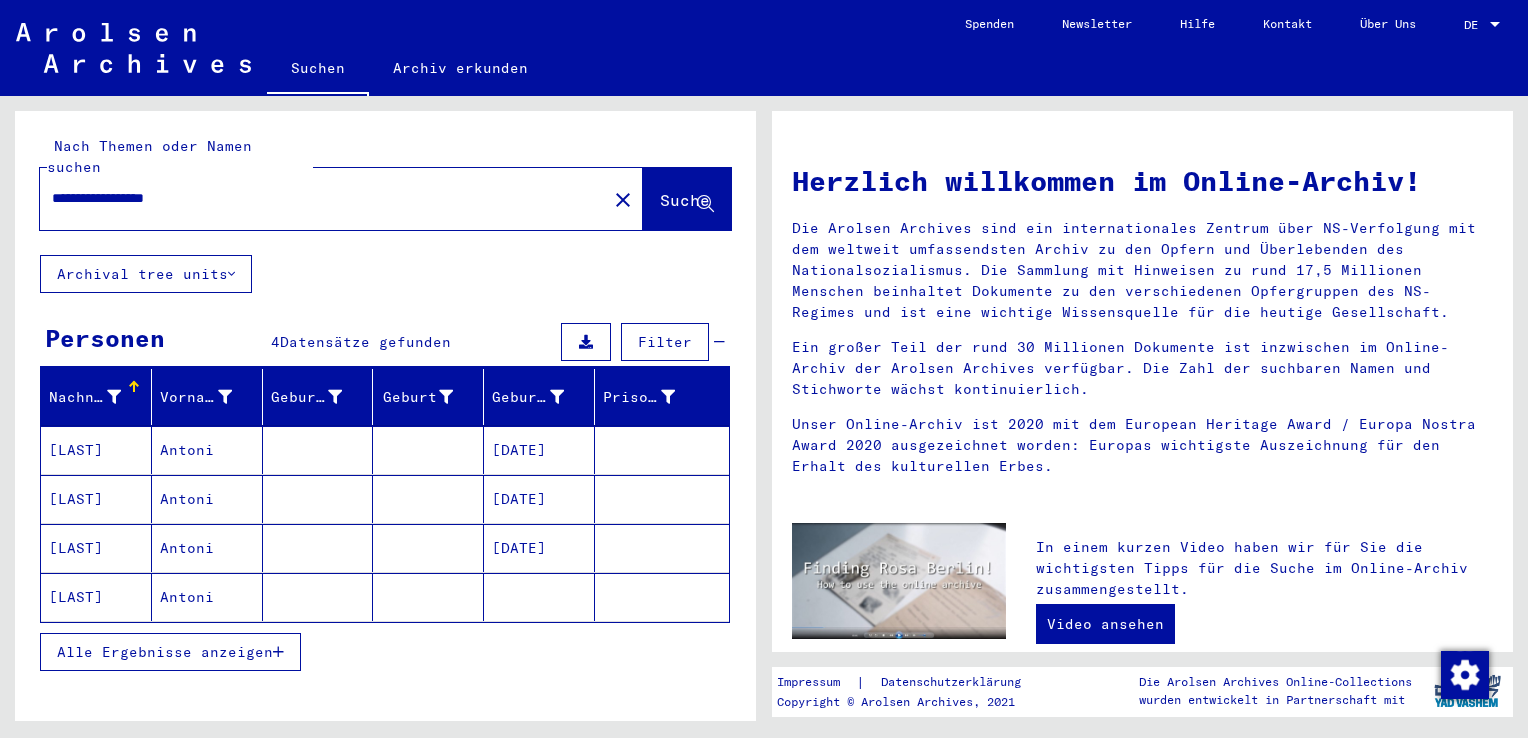 click on "[LAST]" at bounding box center (96, 499) 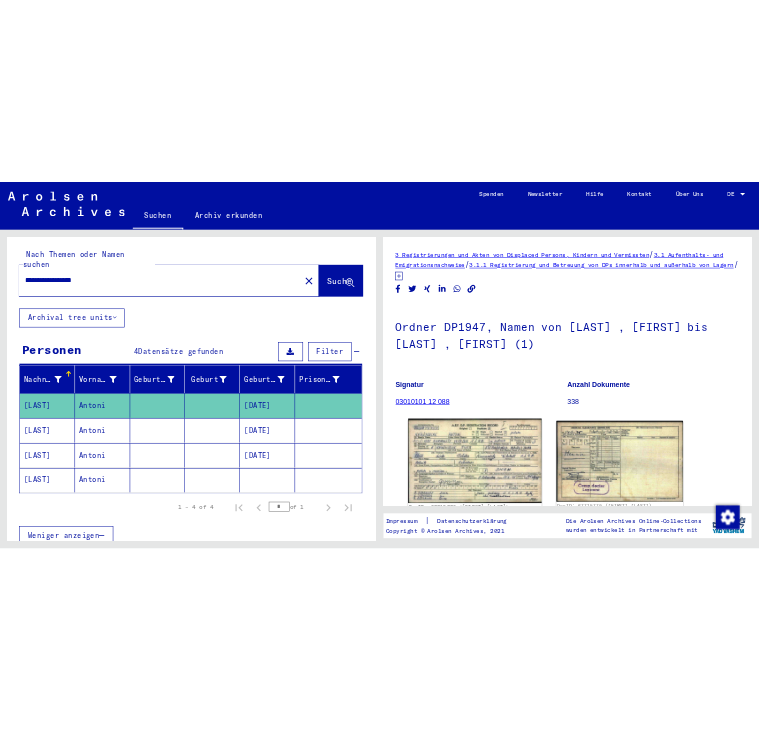 scroll, scrollTop: 0, scrollLeft: 0, axis: both 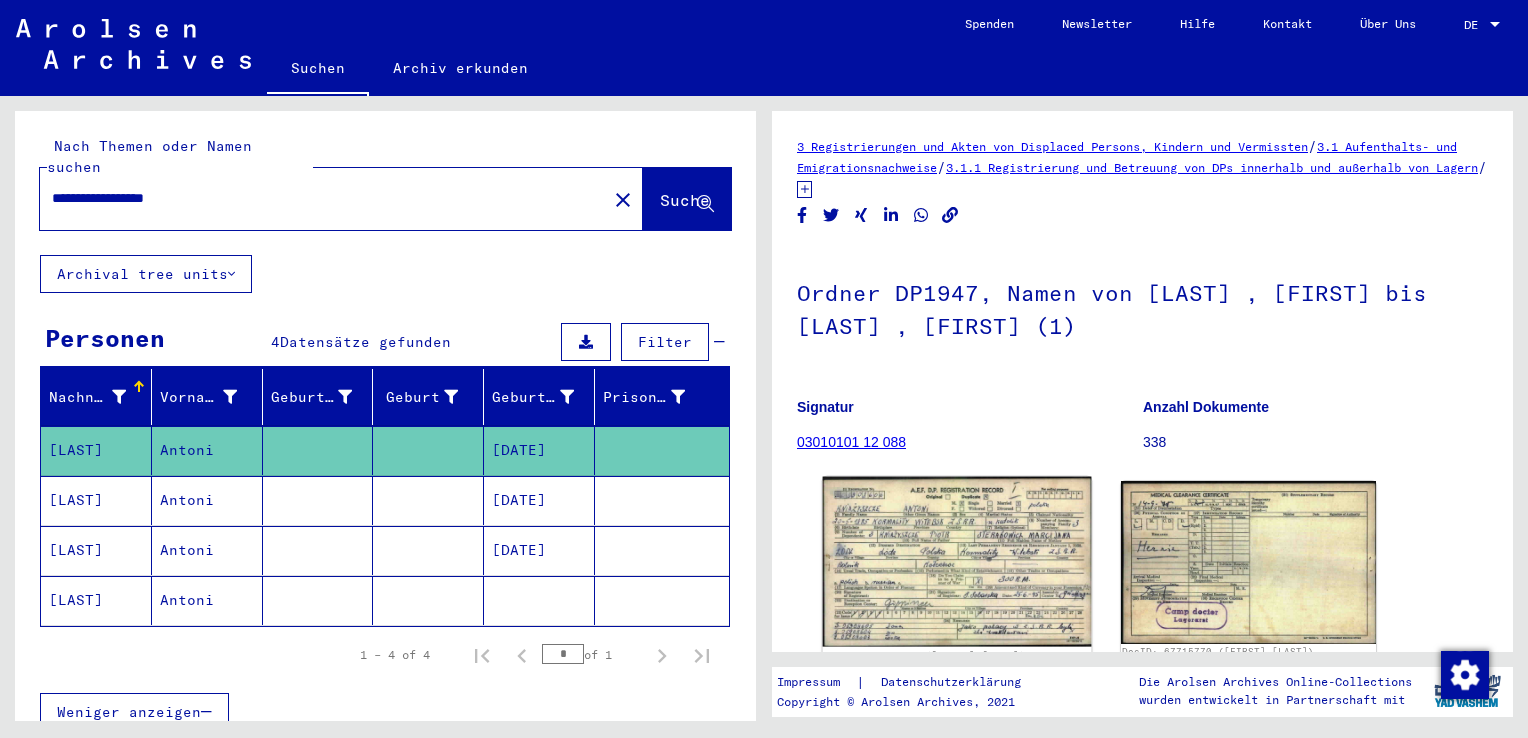click 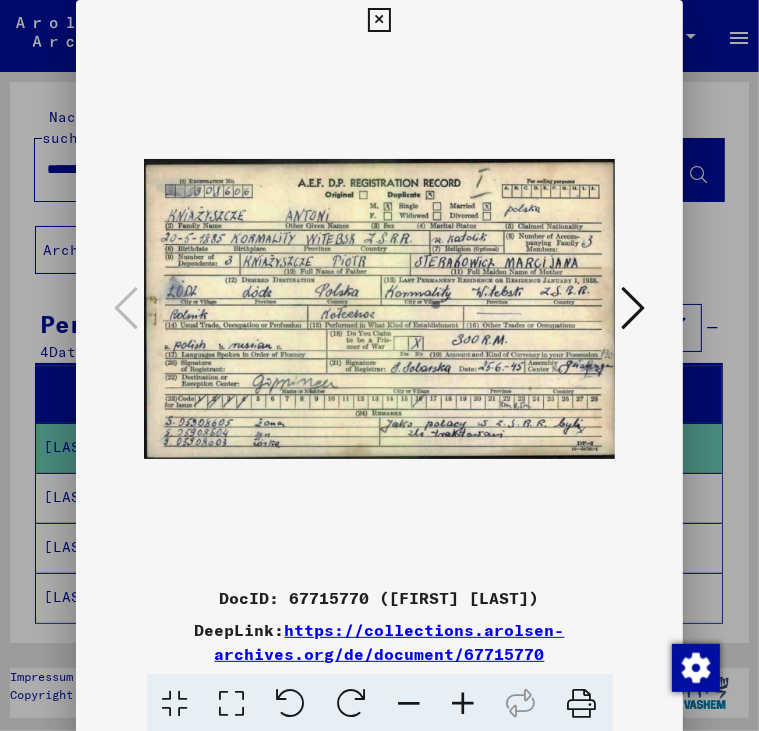 drag, startPoint x: 200, startPoint y: 329, endPoint x: 228, endPoint y: 323, distance: 28.635643 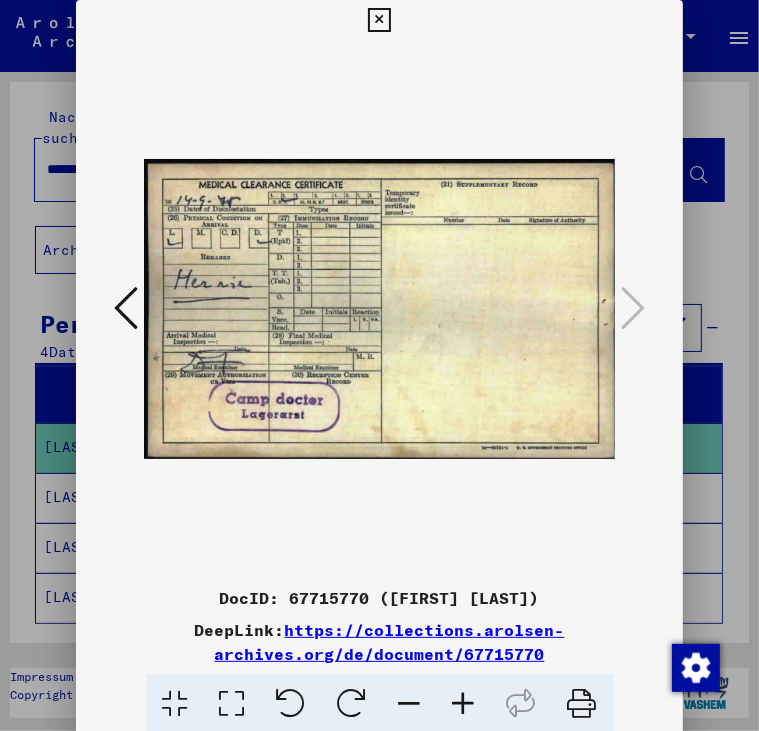 click at bounding box center [379, 365] 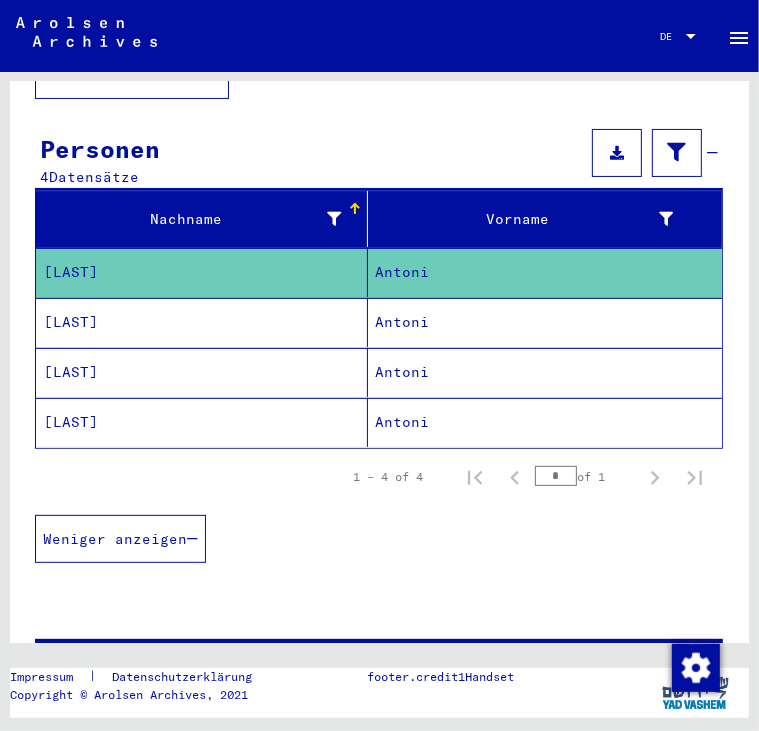 scroll, scrollTop: 200, scrollLeft: 0, axis: vertical 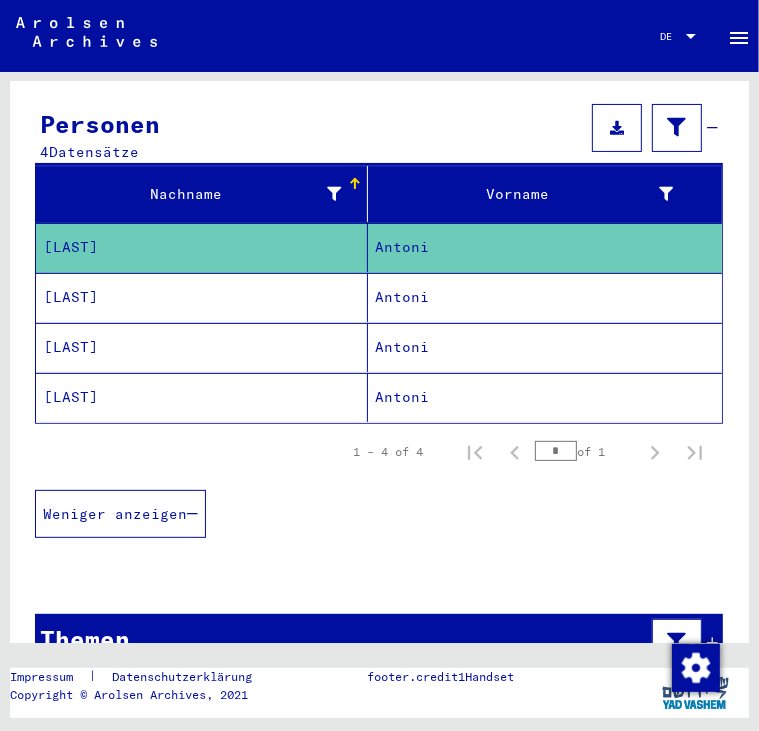 click on "[LAST]" at bounding box center [202, 347] 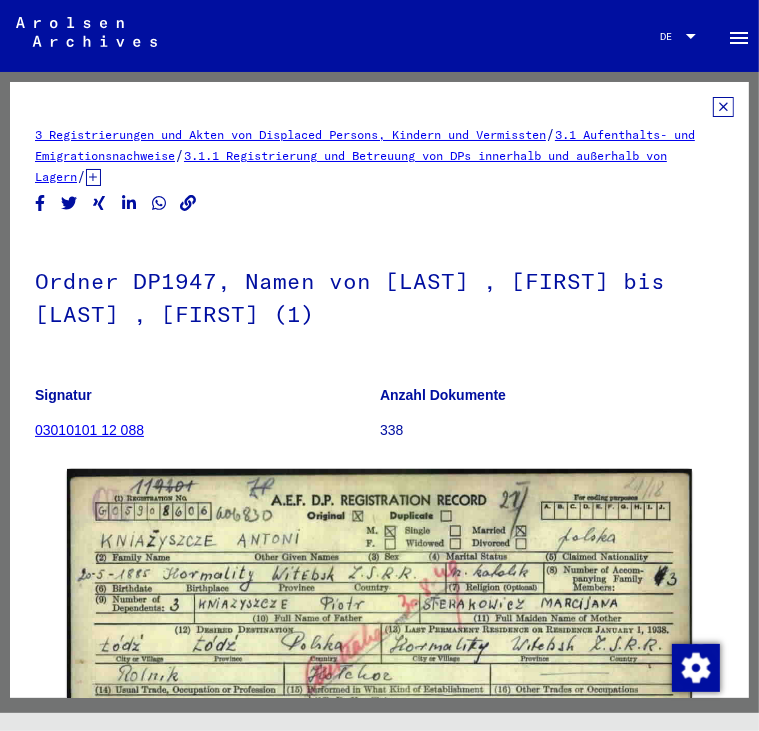 scroll, scrollTop: 0, scrollLeft: 0, axis: both 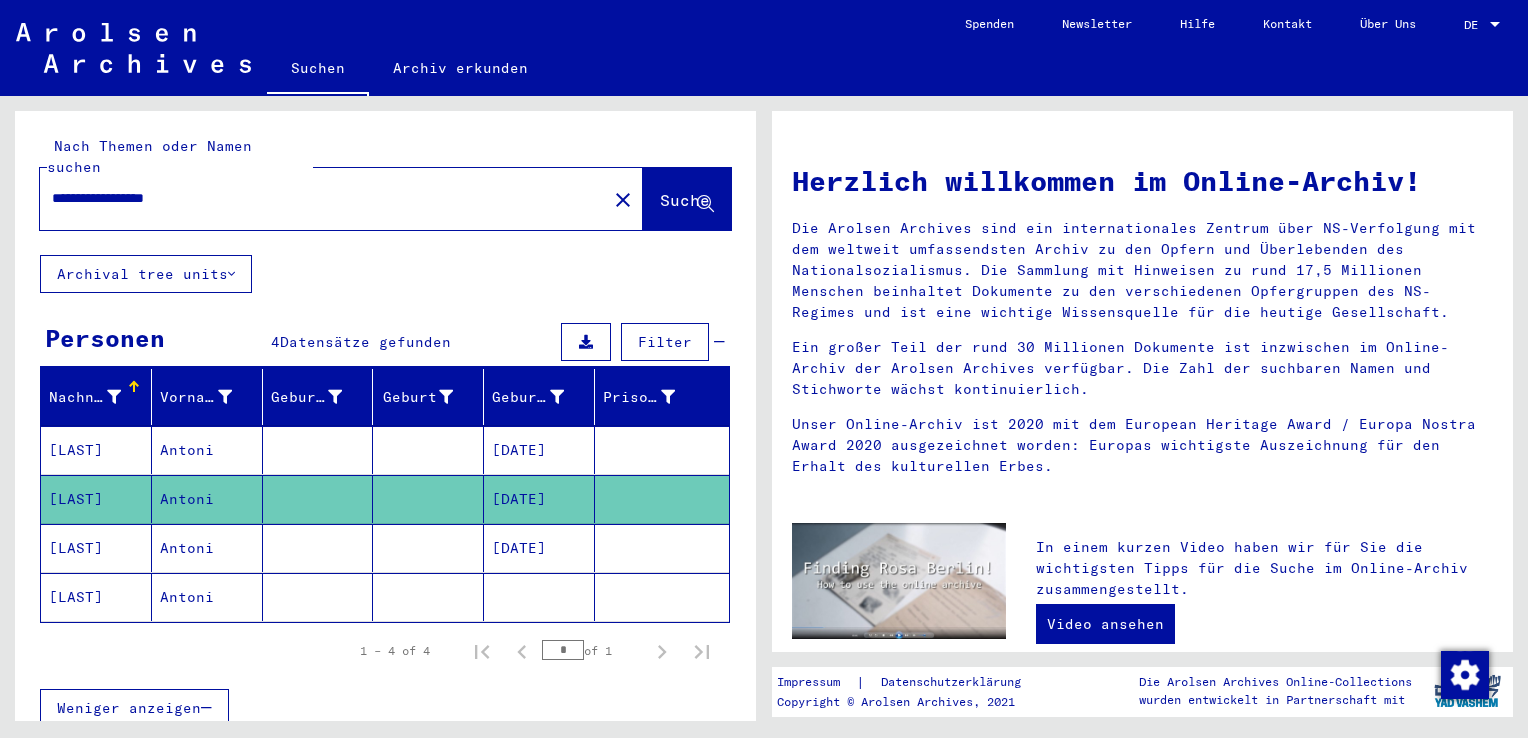 click on "Antoni" at bounding box center [207, 597] 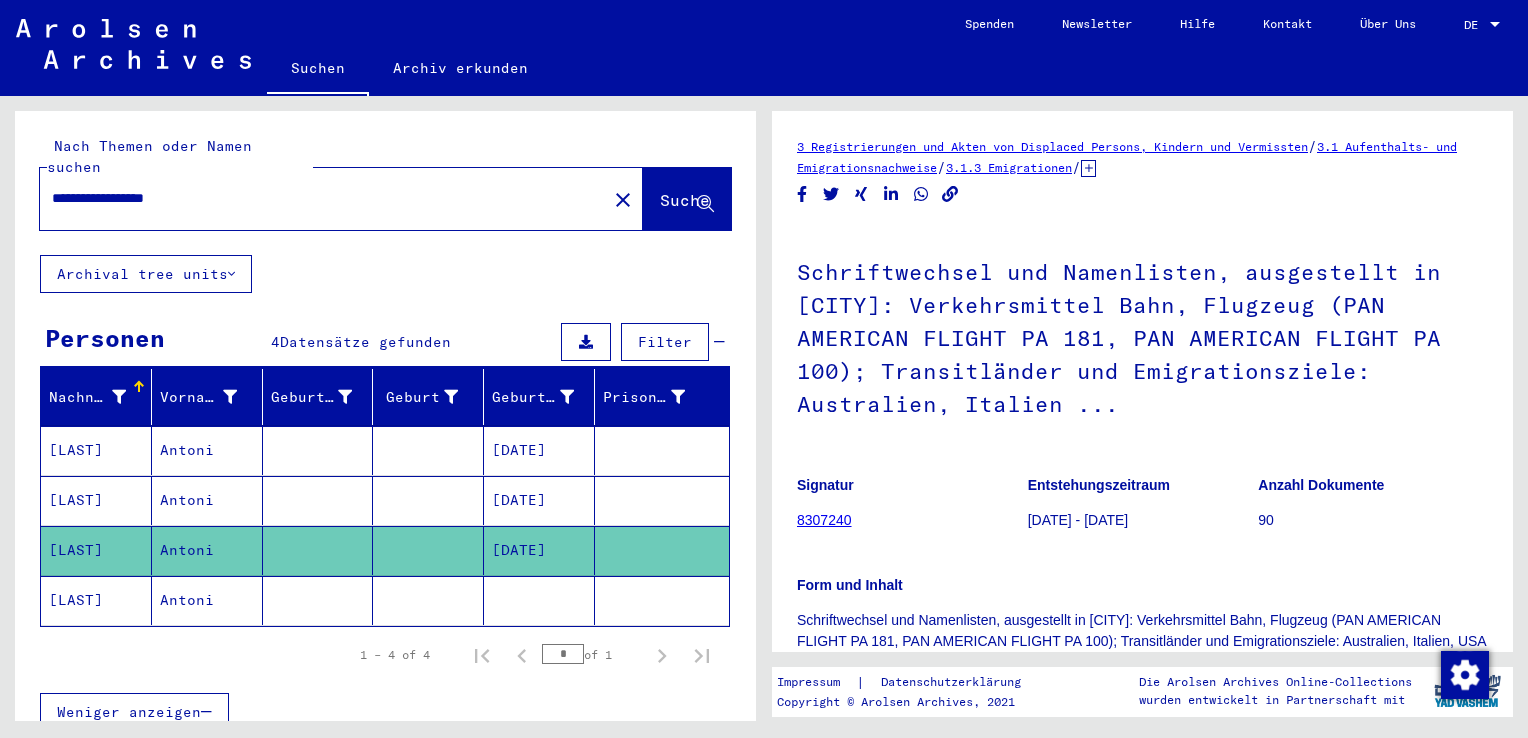 scroll, scrollTop: 0, scrollLeft: 0, axis: both 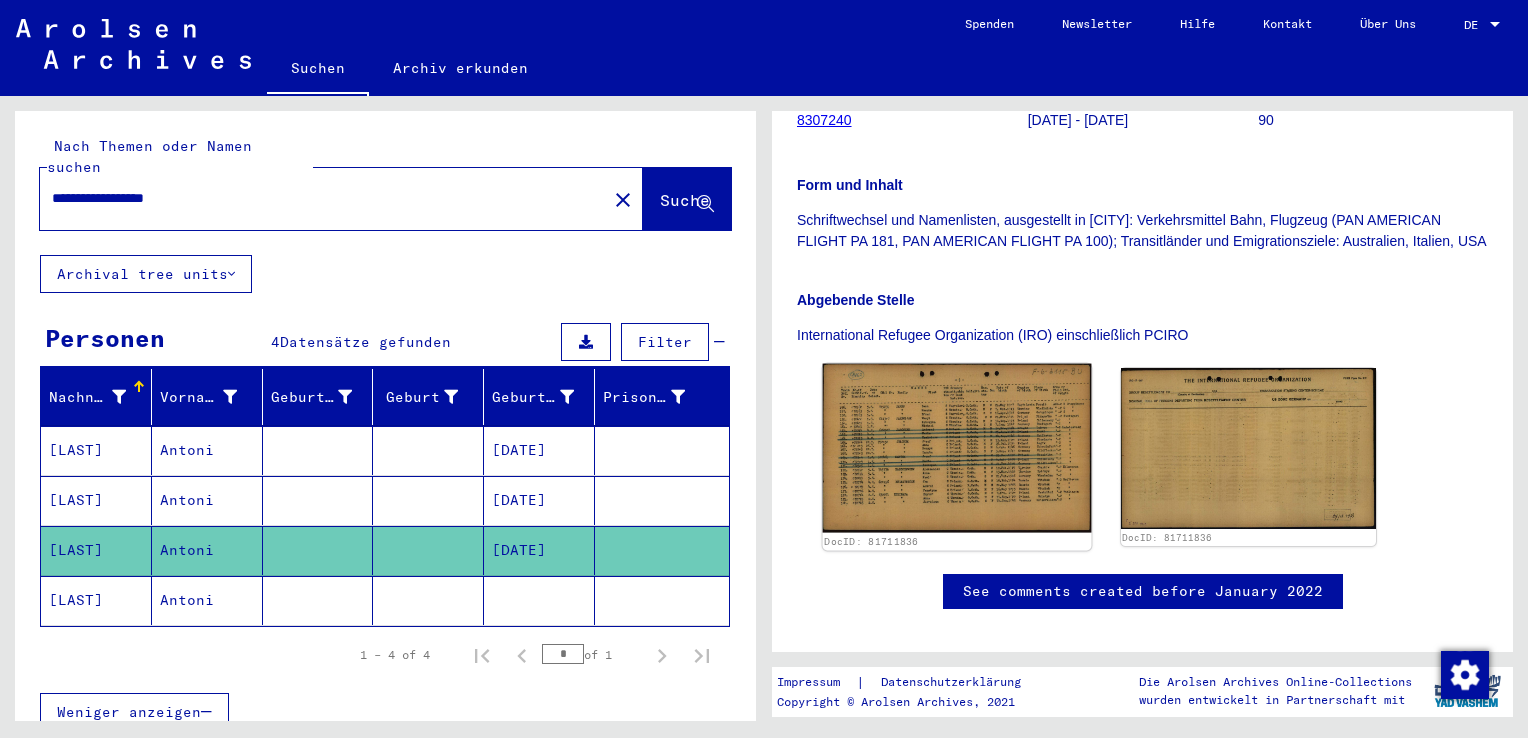 click 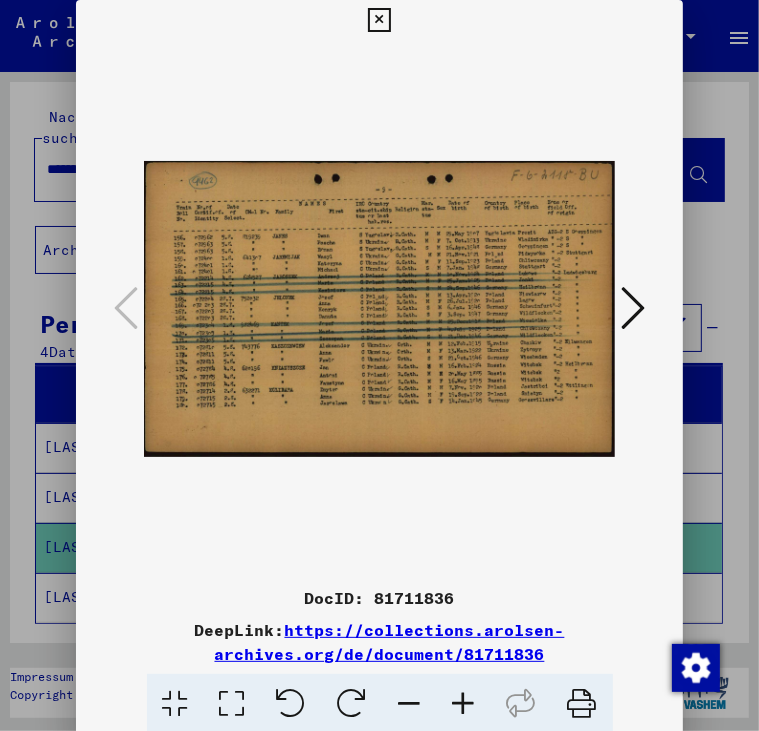 click at bounding box center (464, 704) 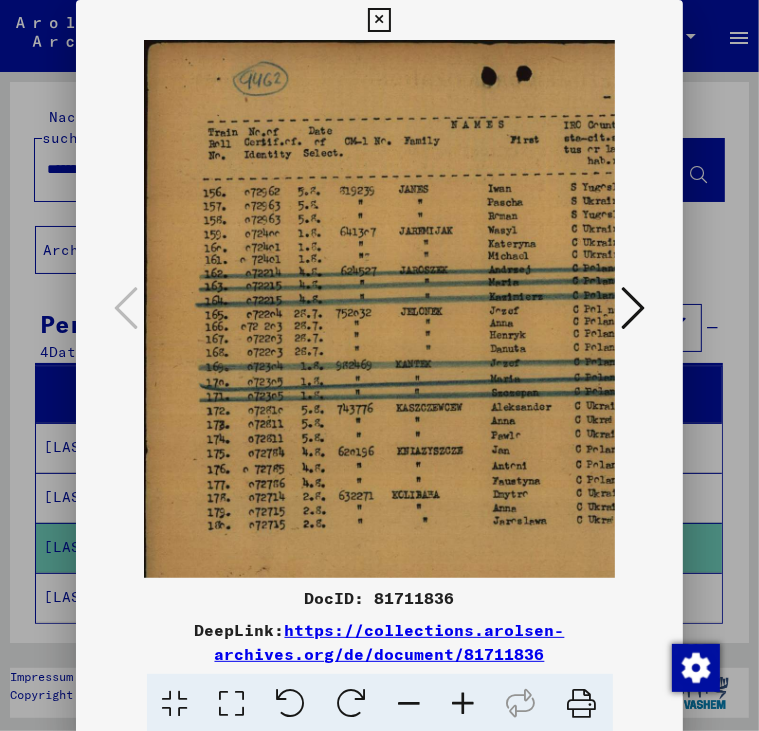 click at bounding box center [464, 704] 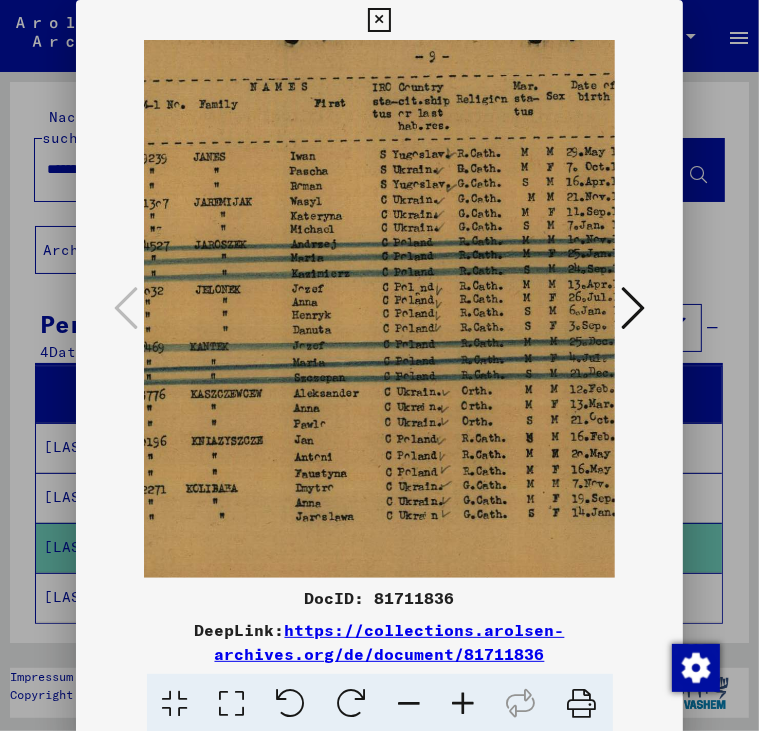 drag, startPoint x: 404, startPoint y: 479, endPoint x: 168, endPoint y: 433, distance: 240.44125 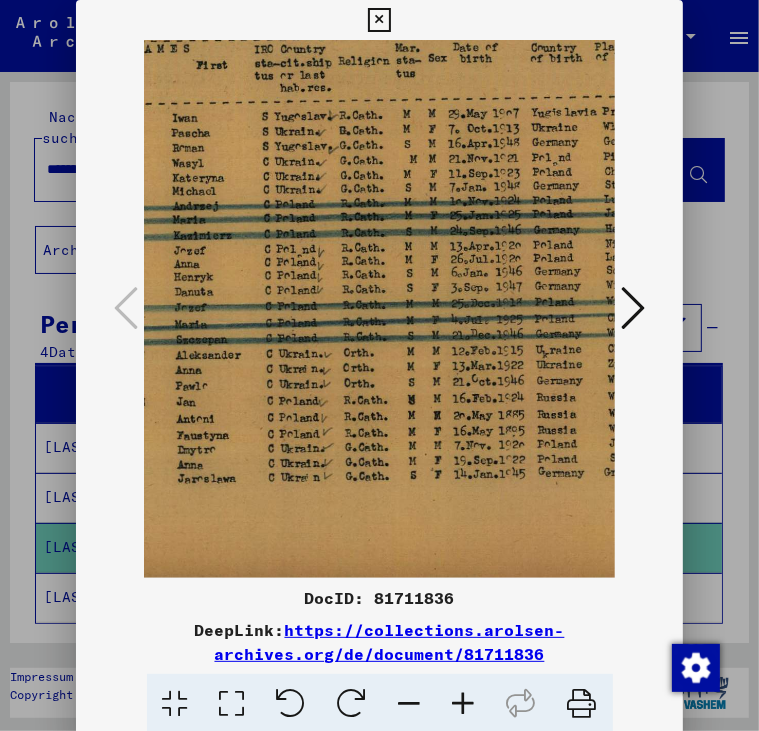 scroll, scrollTop: 83, scrollLeft: 348, axis: both 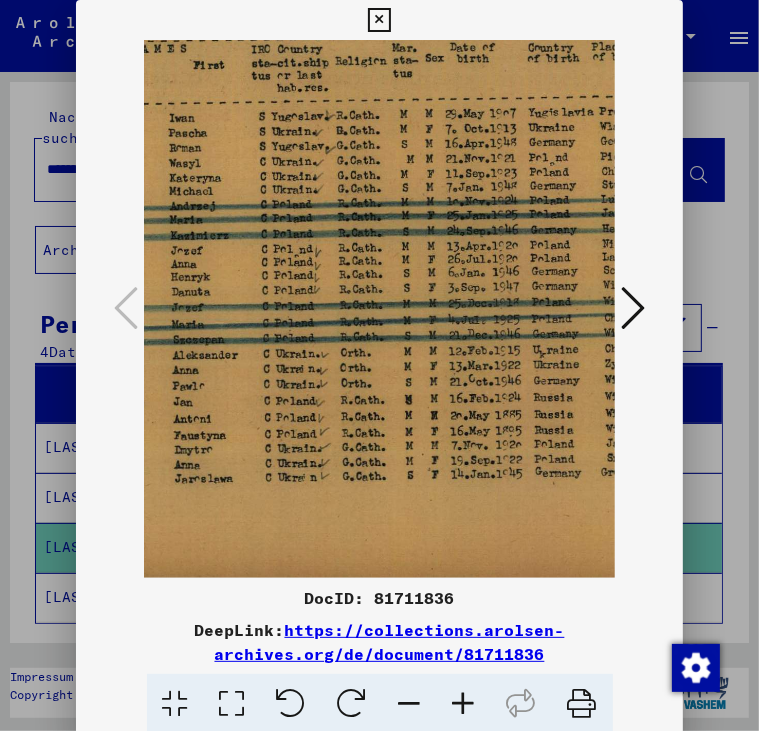 drag, startPoint x: 345, startPoint y: 447, endPoint x: 240, endPoint y: 409, distance: 111.66467 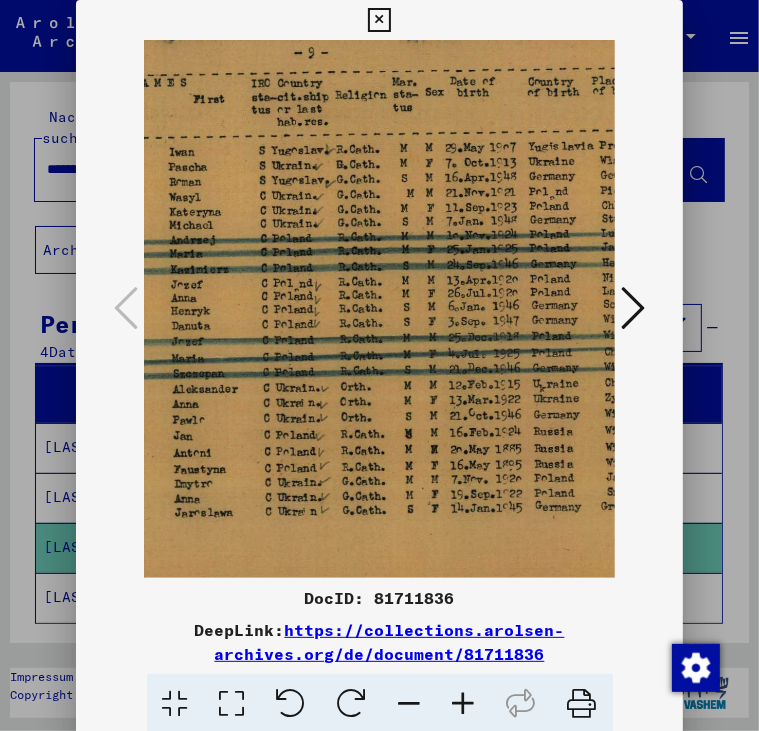 click at bounding box center (410, 704) 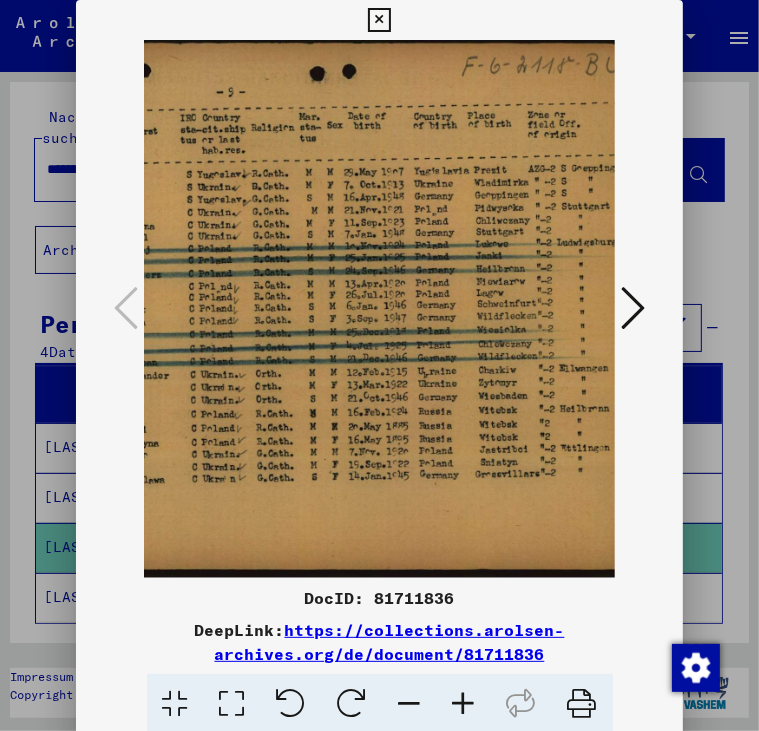 click at bounding box center (410, 704) 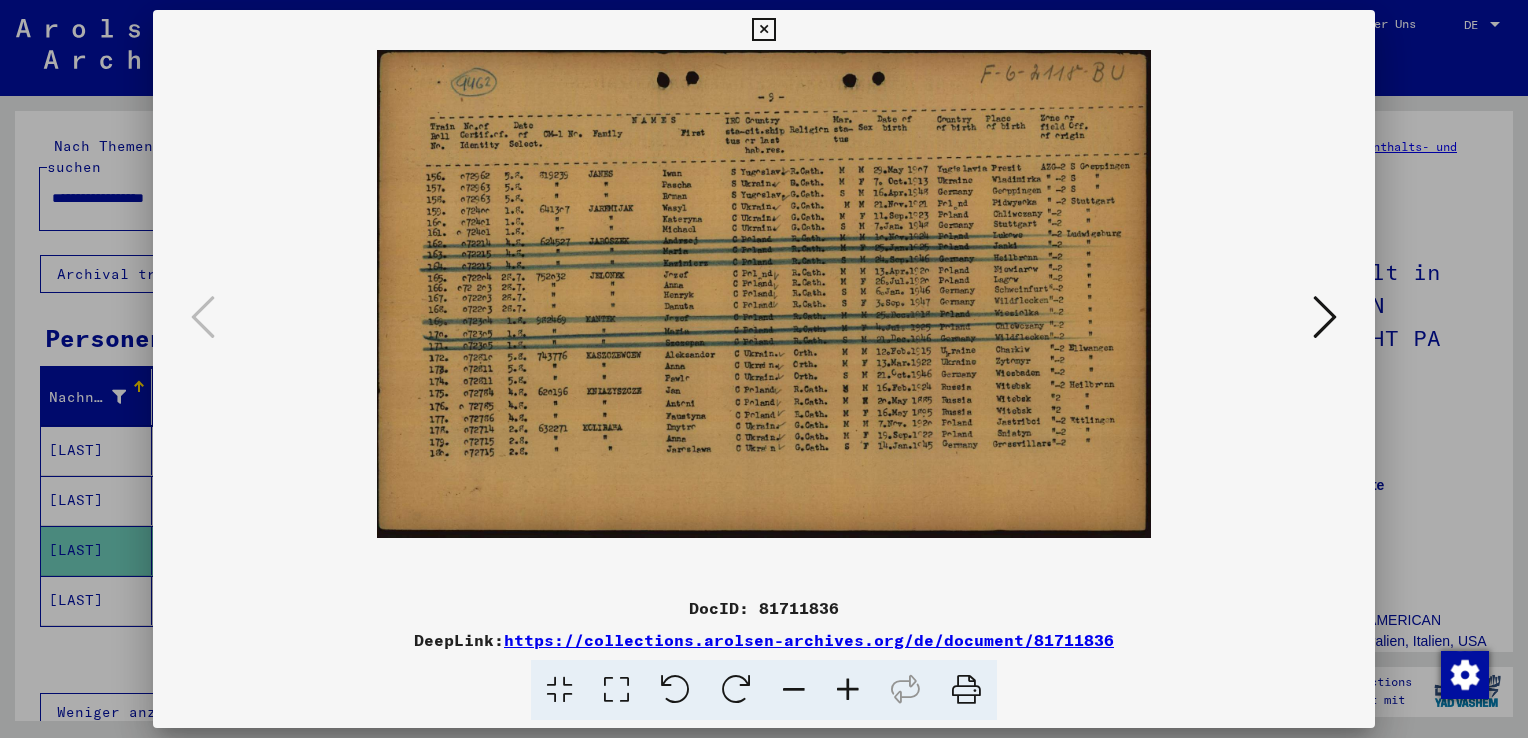 scroll, scrollTop: 0, scrollLeft: 0, axis: both 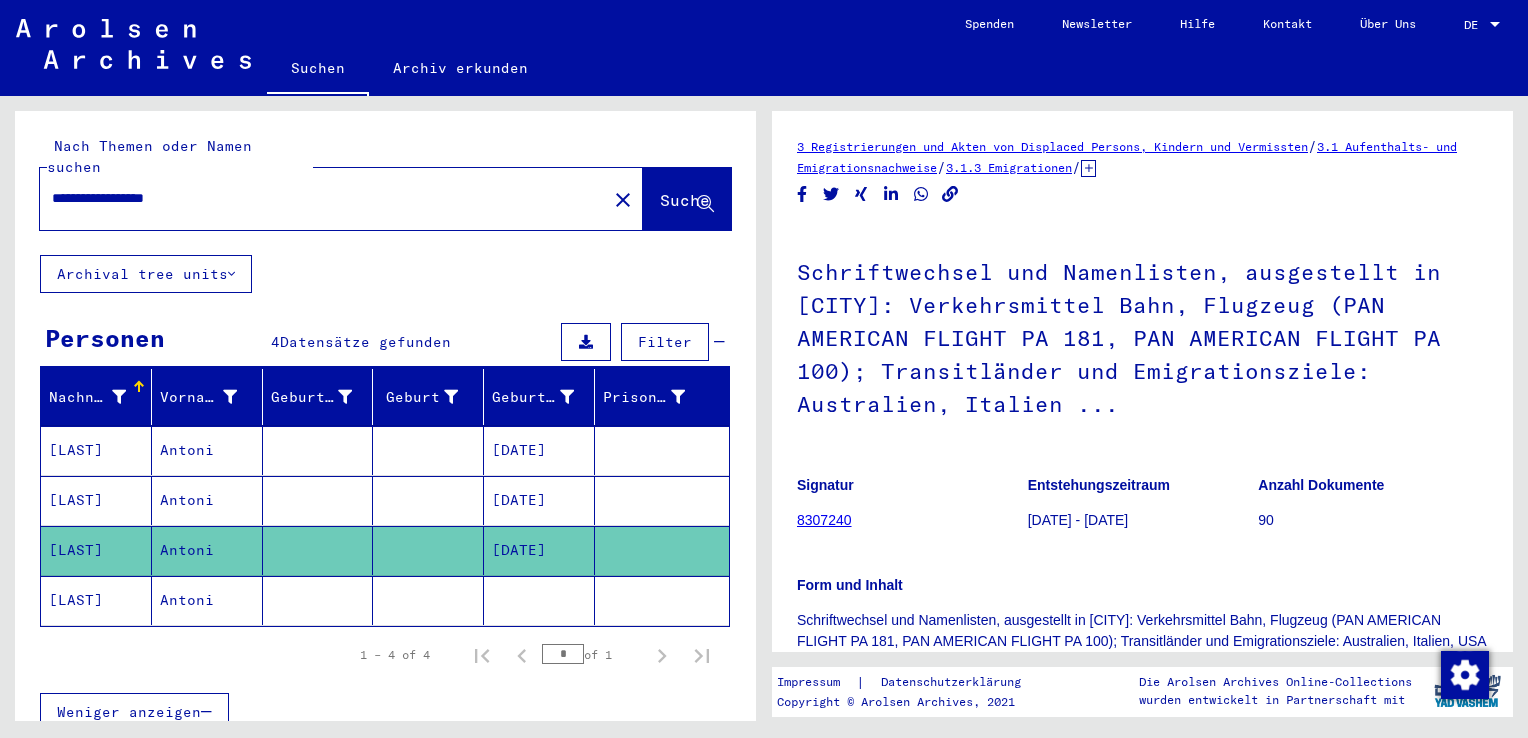click on "Antoni" 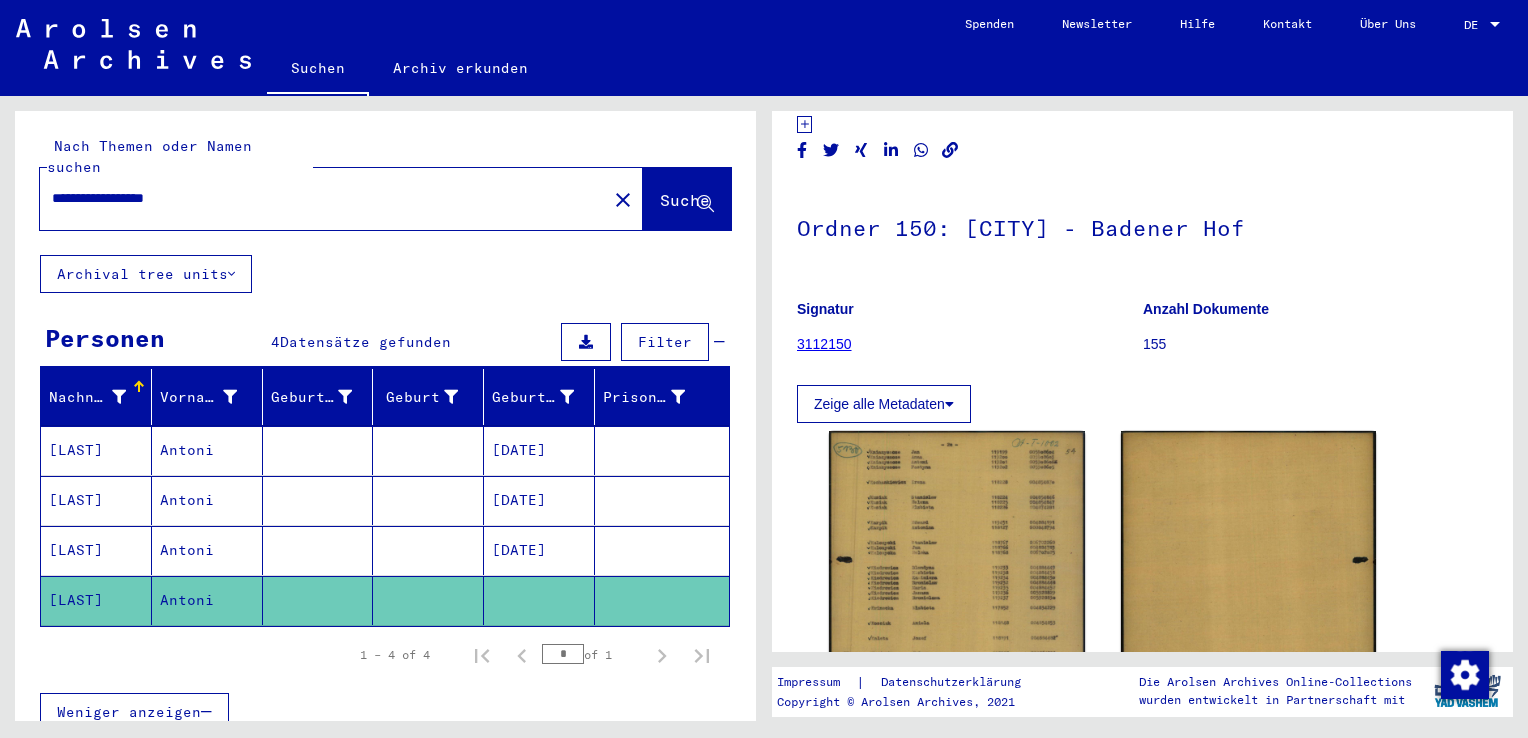scroll, scrollTop: 100, scrollLeft: 0, axis: vertical 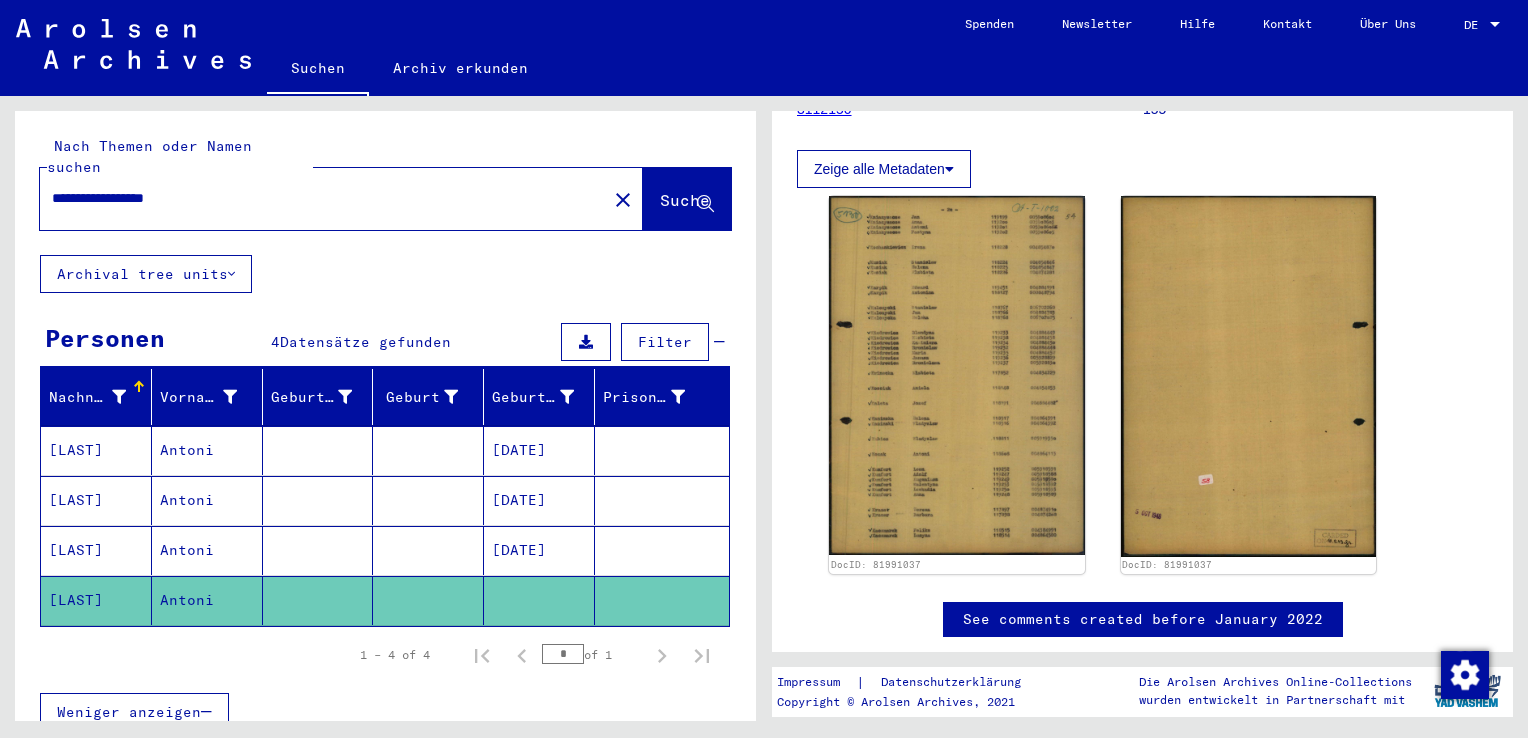 drag, startPoint x: 92, startPoint y: 178, endPoint x: 55, endPoint y: 186, distance: 37.85499 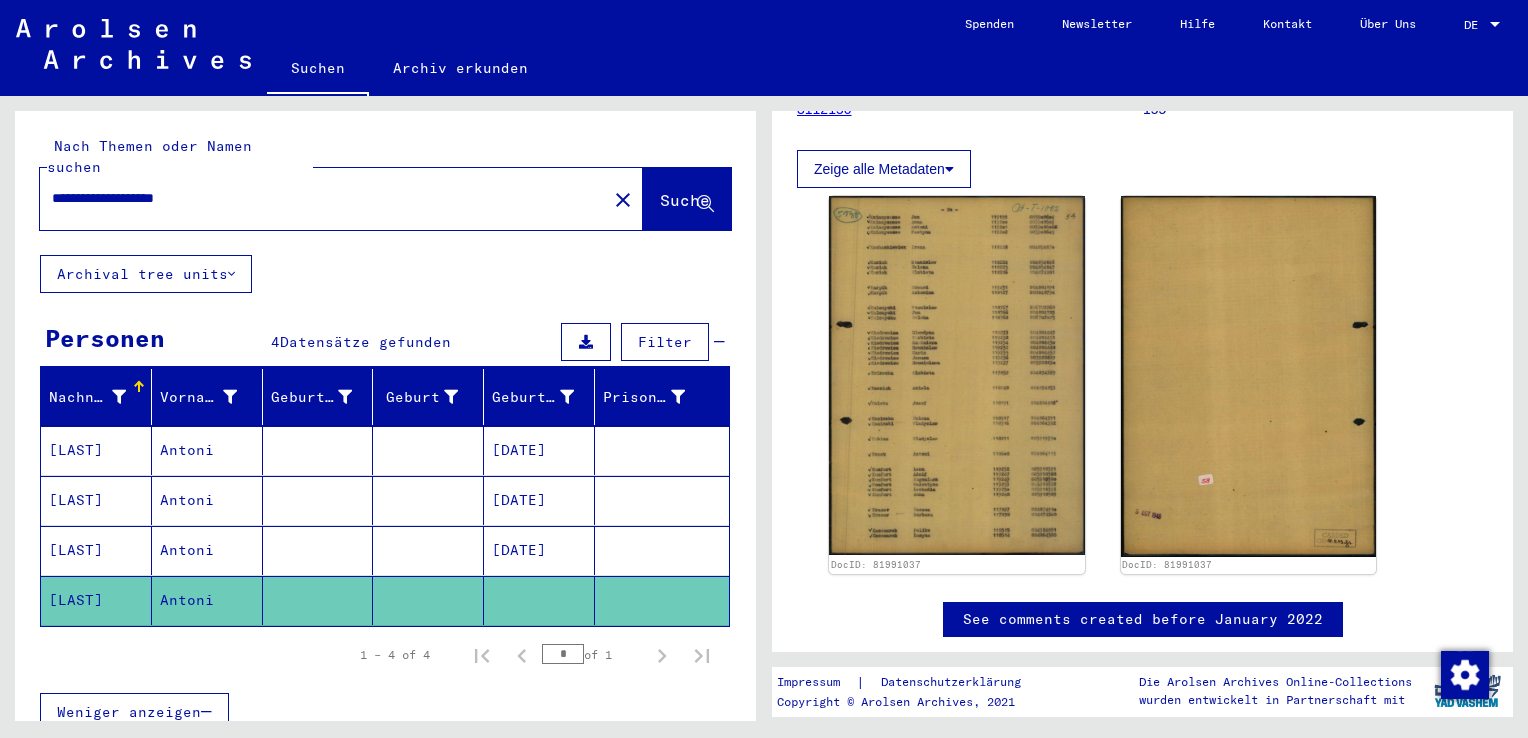 scroll, scrollTop: 0, scrollLeft: 0, axis: both 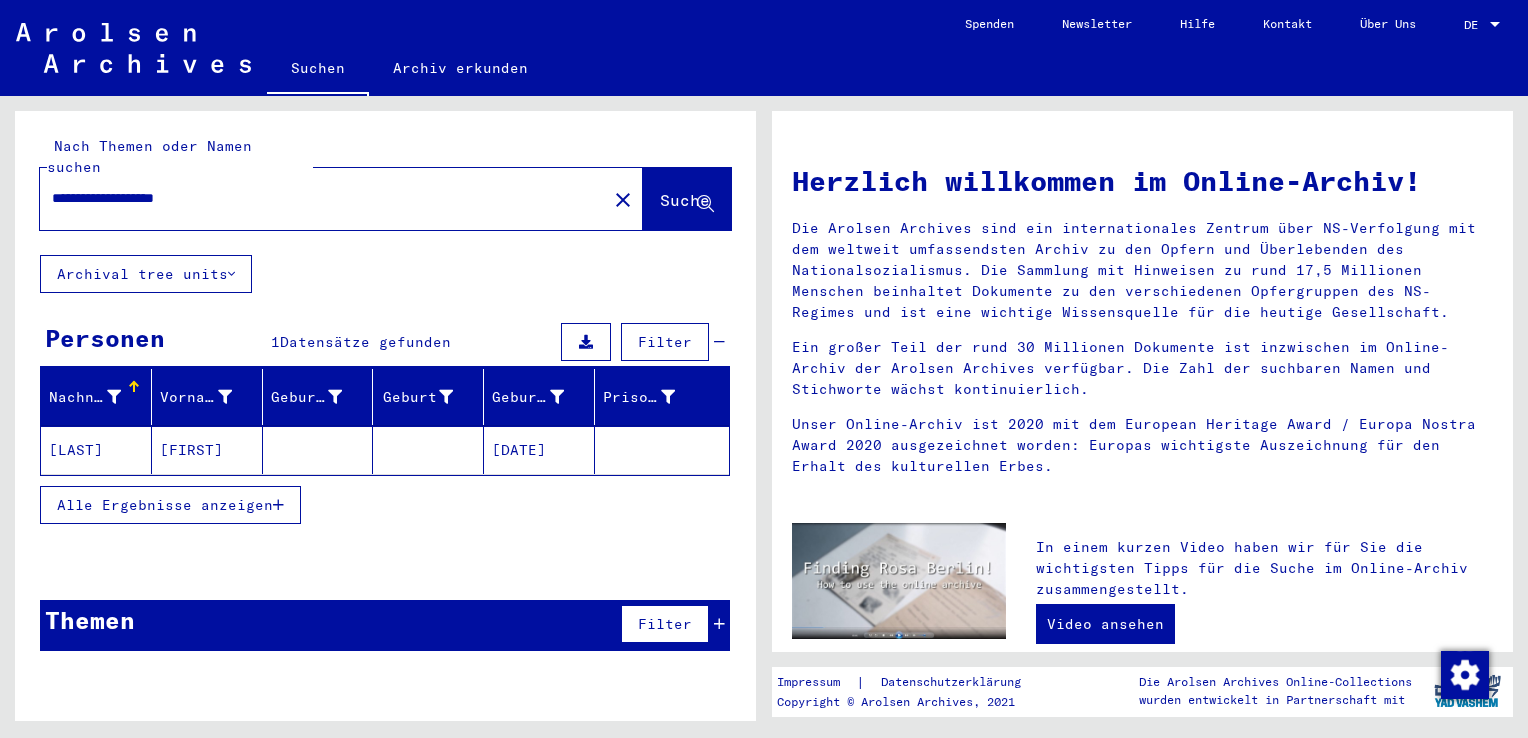 click on "[FIRST]" 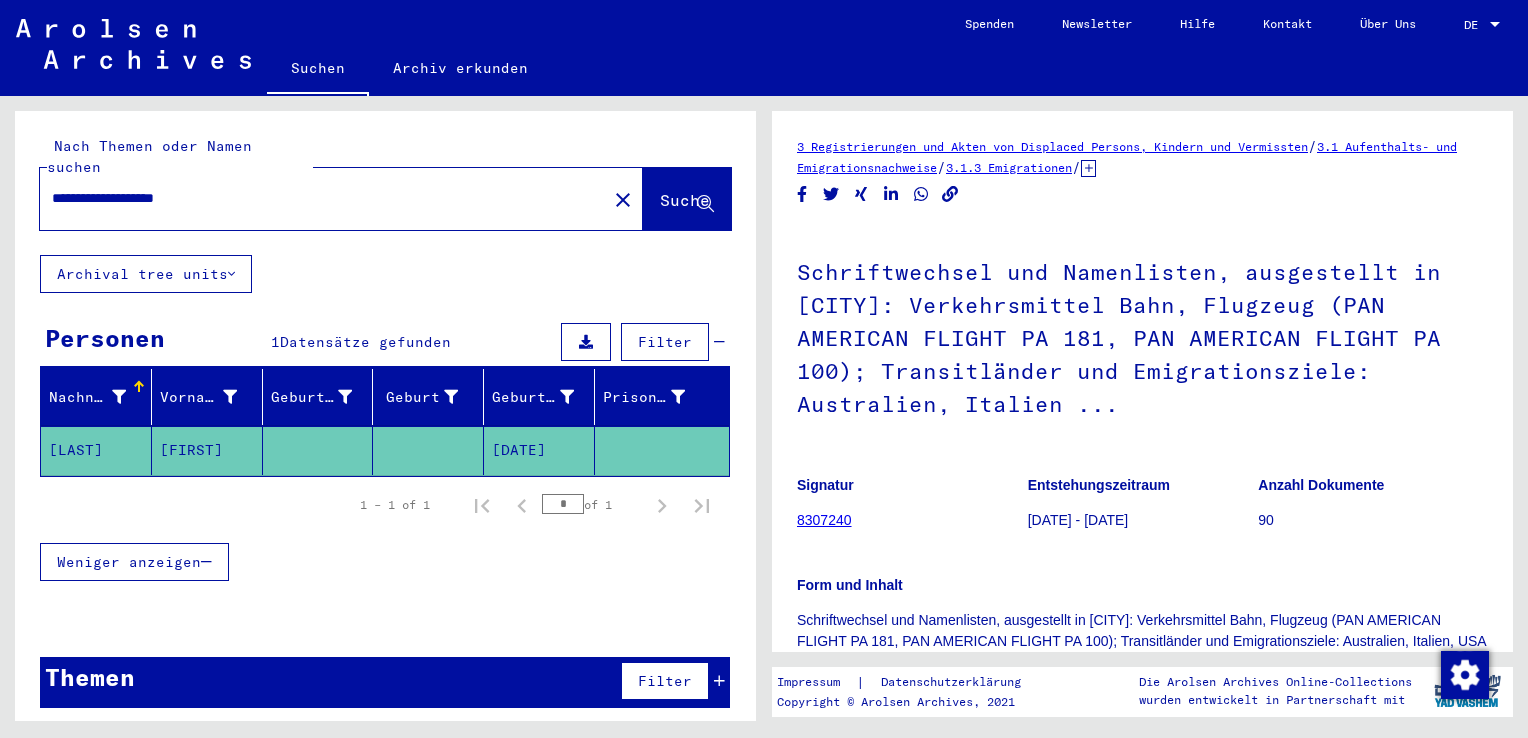 scroll, scrollTop: 0, scrollLeft: 0, axis: both 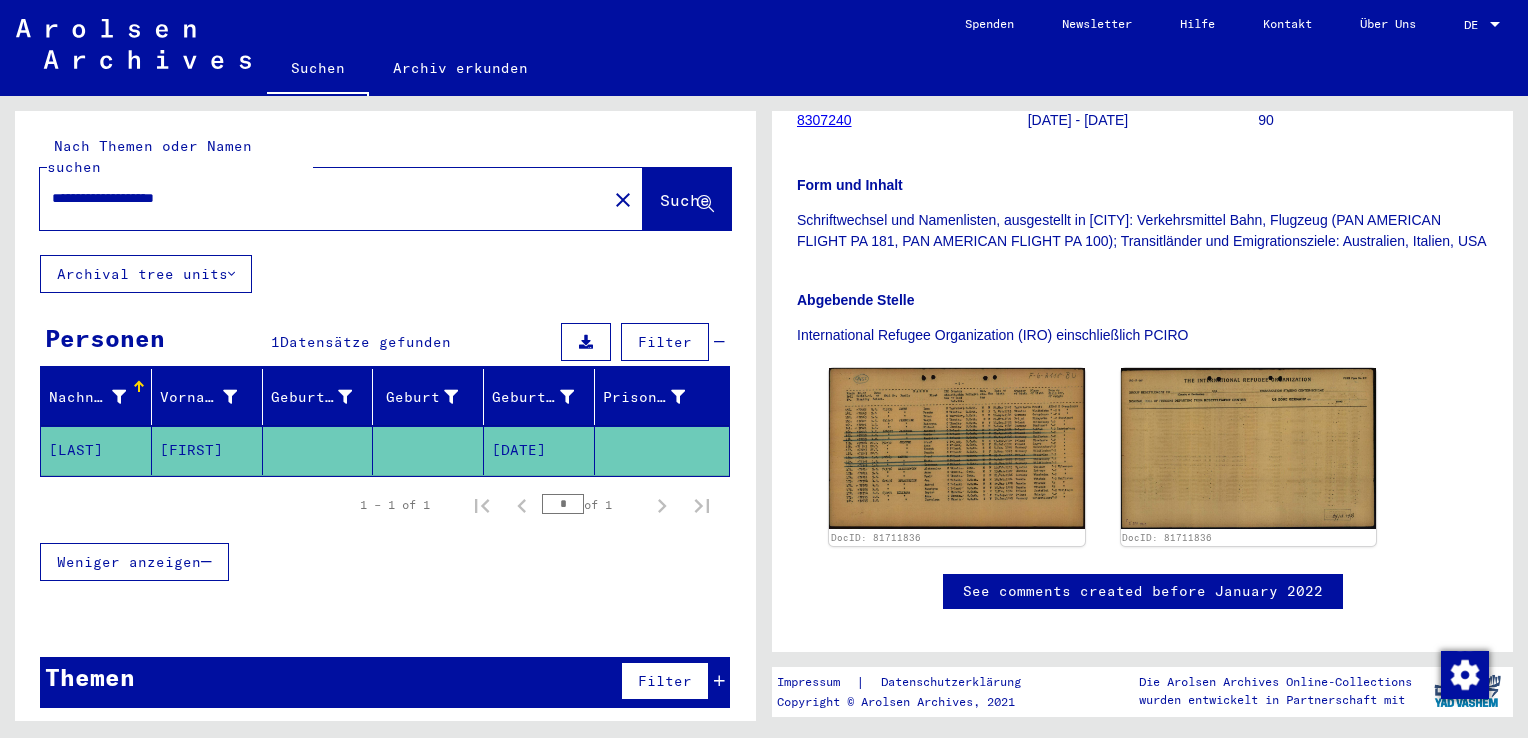 drag, startPoint x: 240, startPoint y: 175, endPoint x: 0, endPoint y: 190, distance: 240.46829 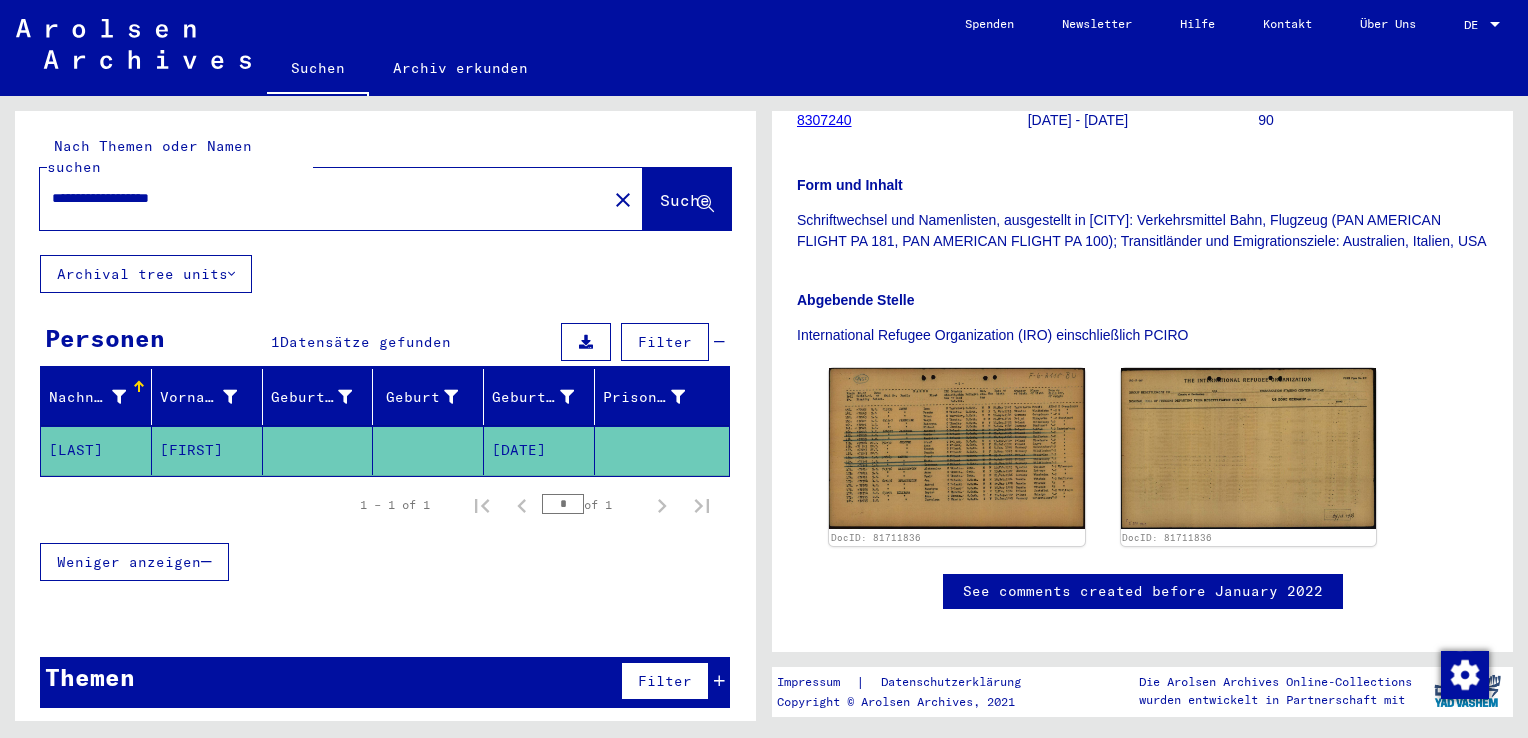 type on "**********" 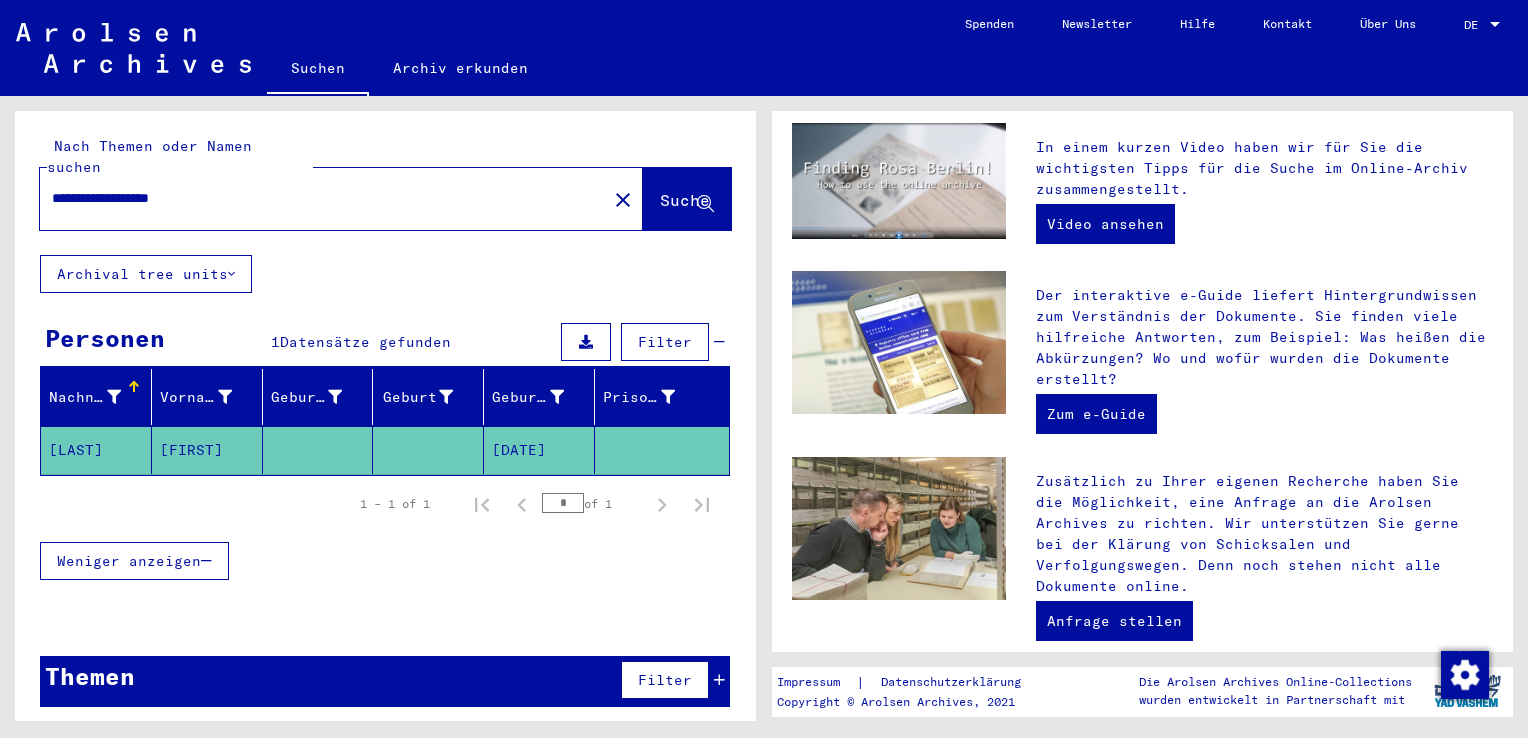 scroll, scrollTop: 0, scrollLeft: 0, axis: both 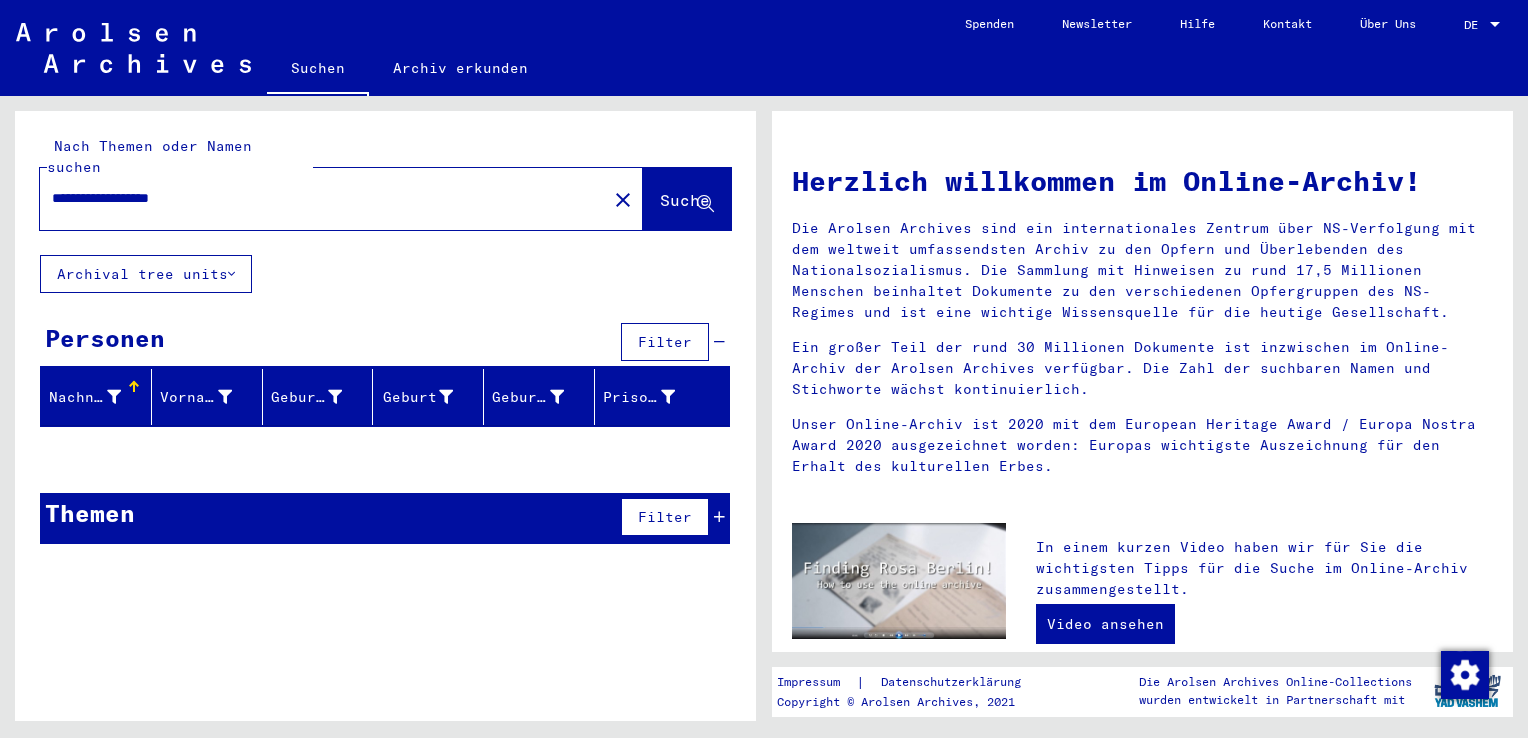 click on "Suche" 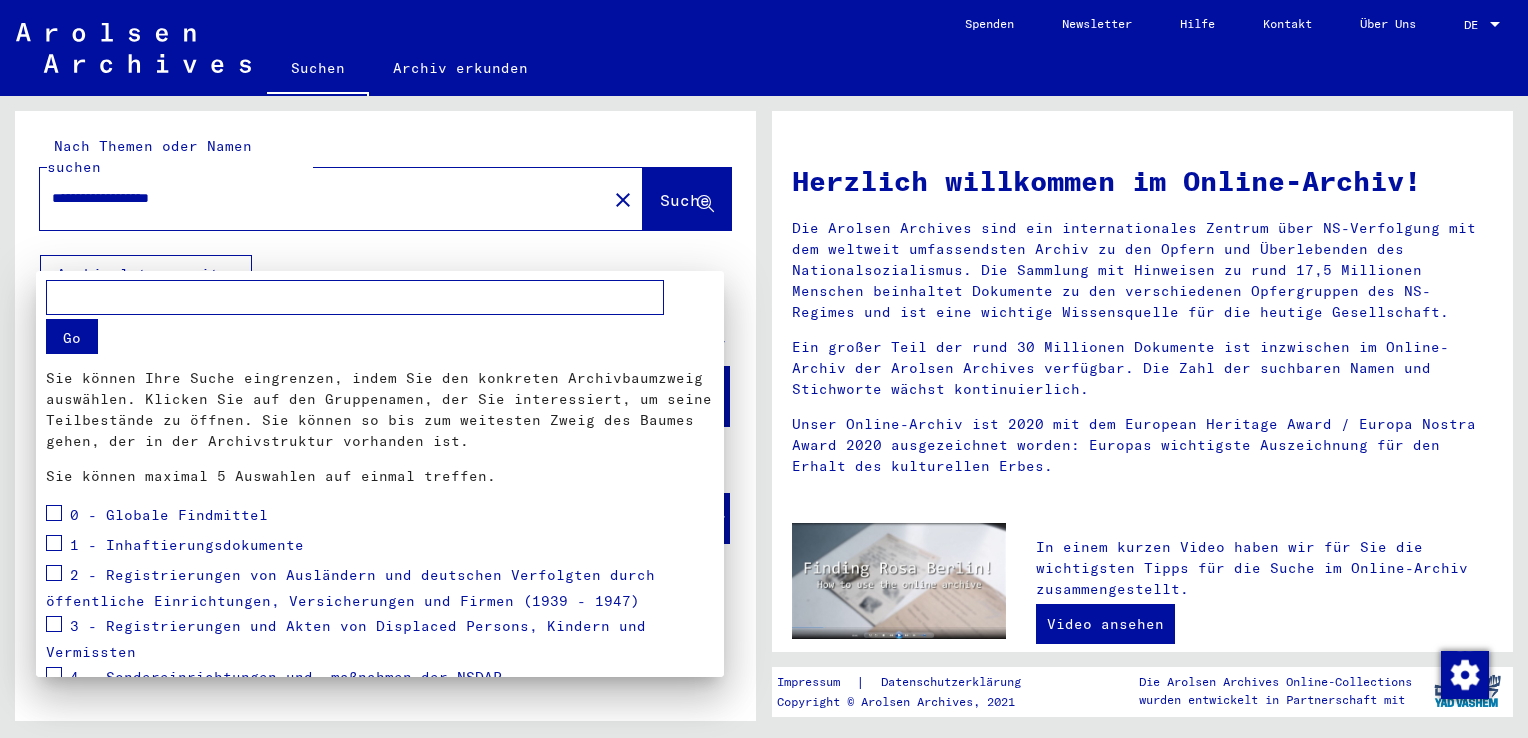 click at bounding box center (764, 369) 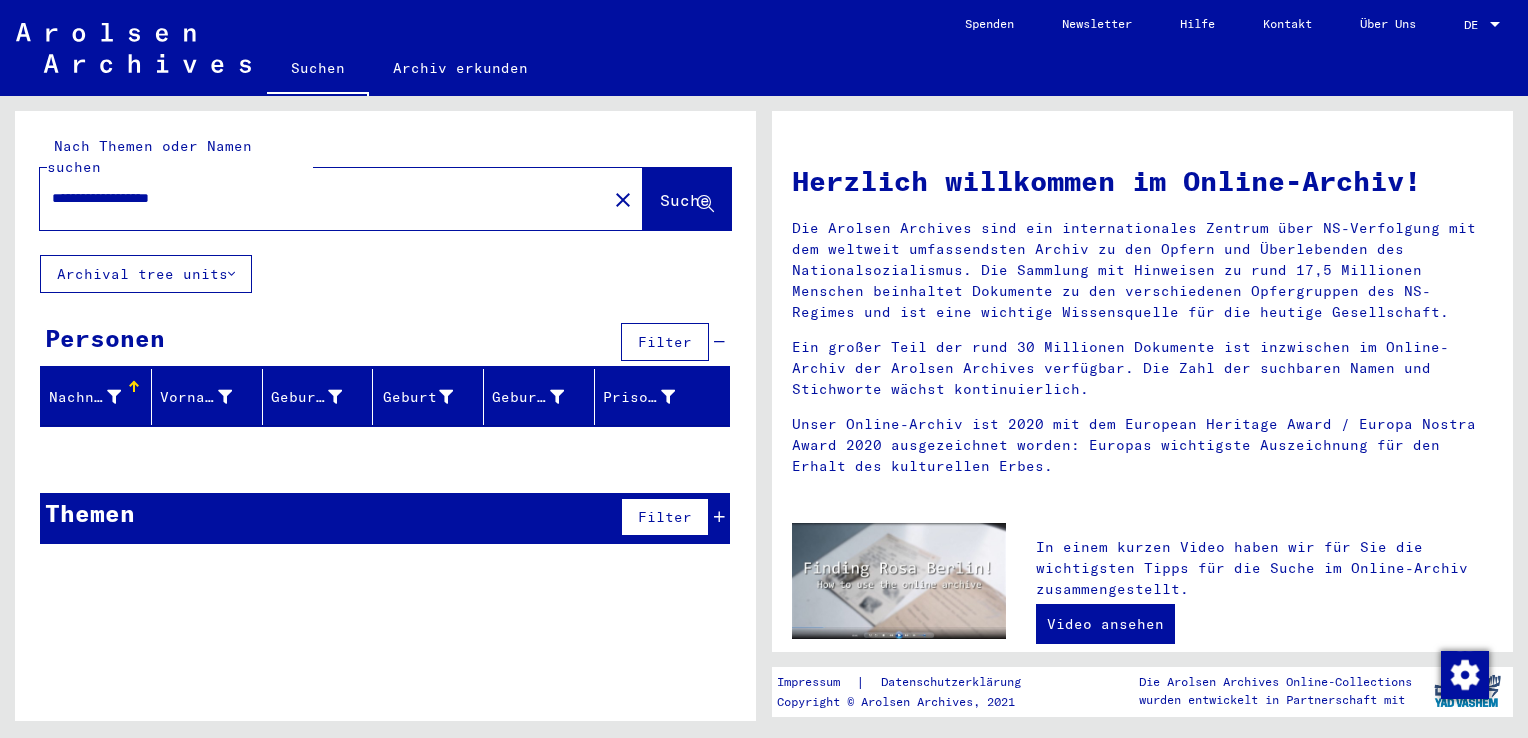 click on "Suche" 